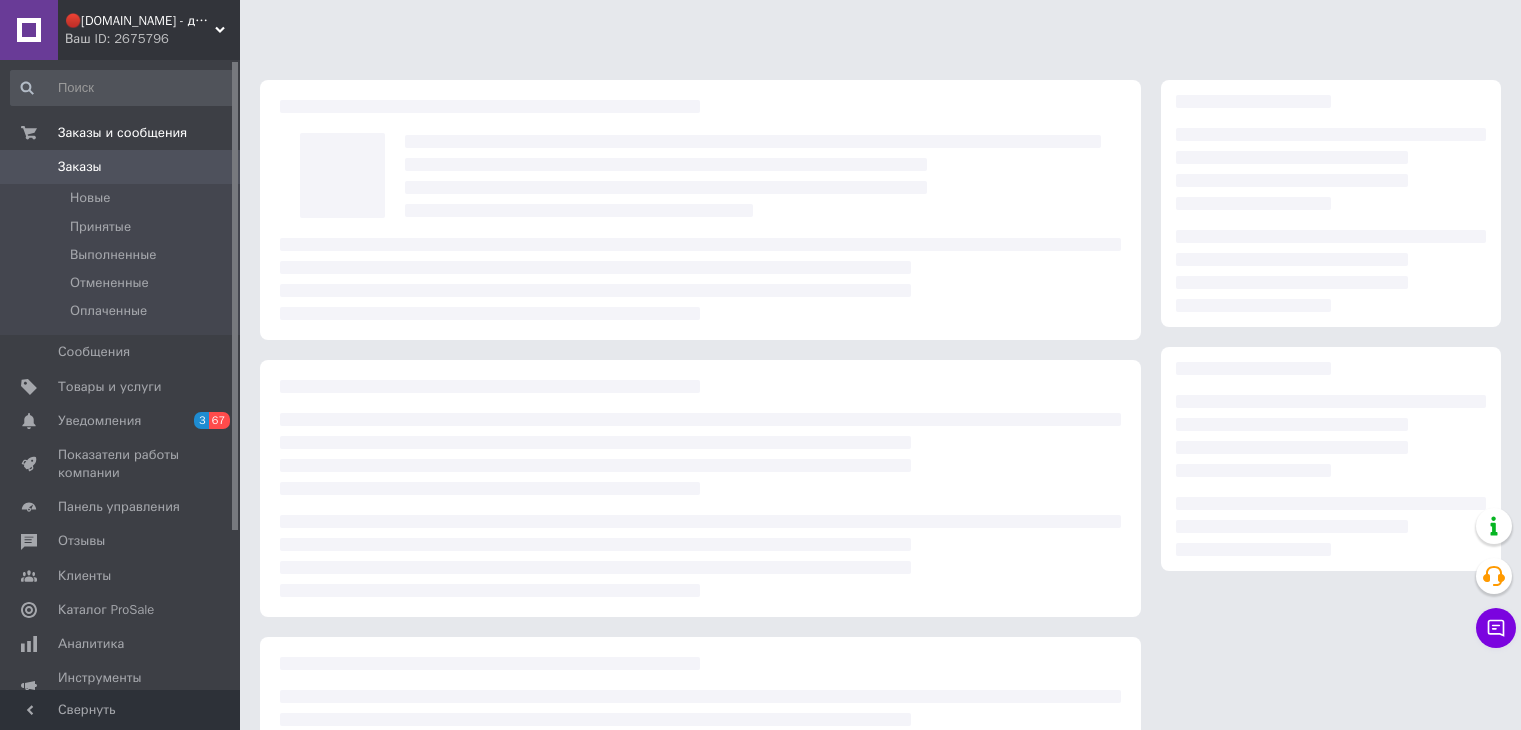 scroll, scrollTop: 0, scrollLeft: 0, axis: both 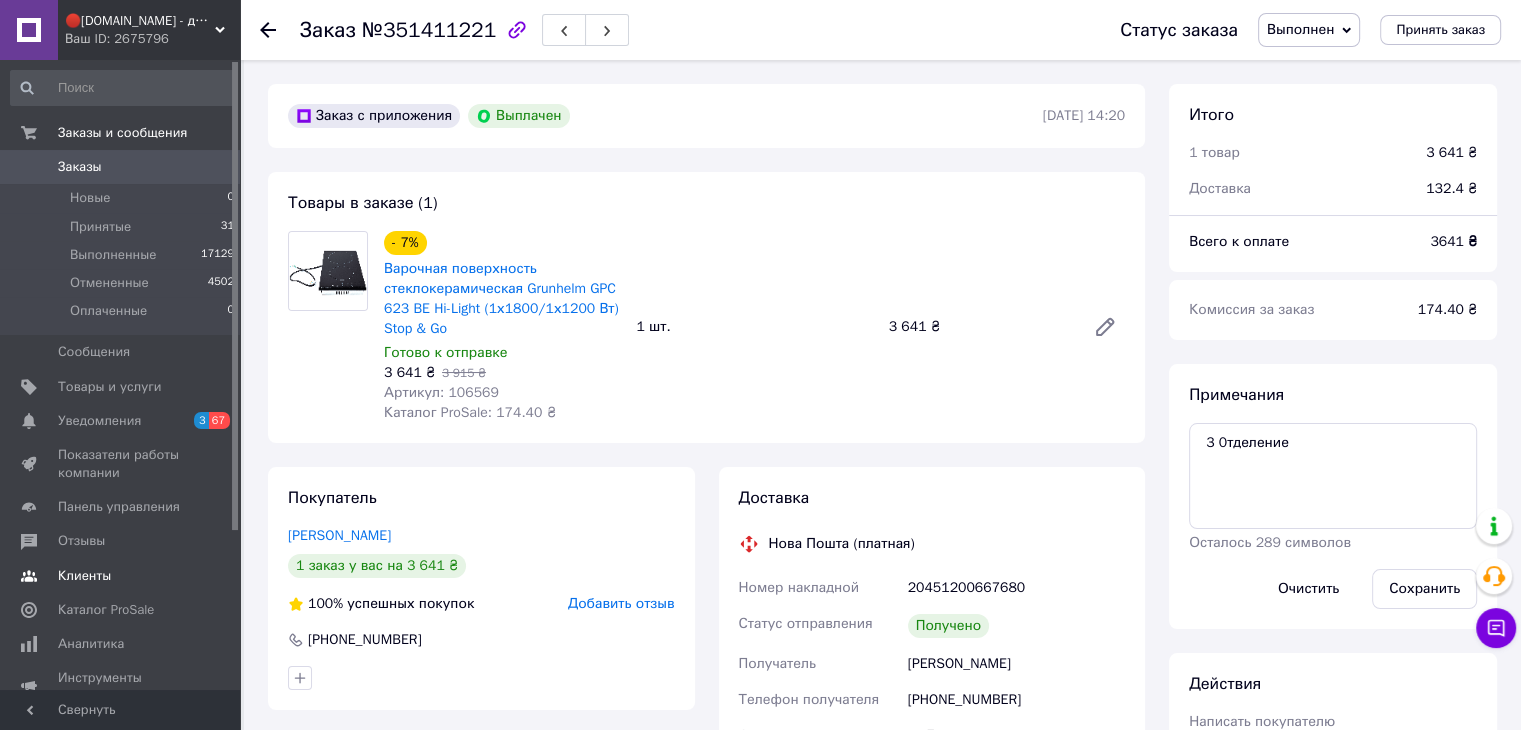 click on "Отзывы" at bounding box center [81, 541] 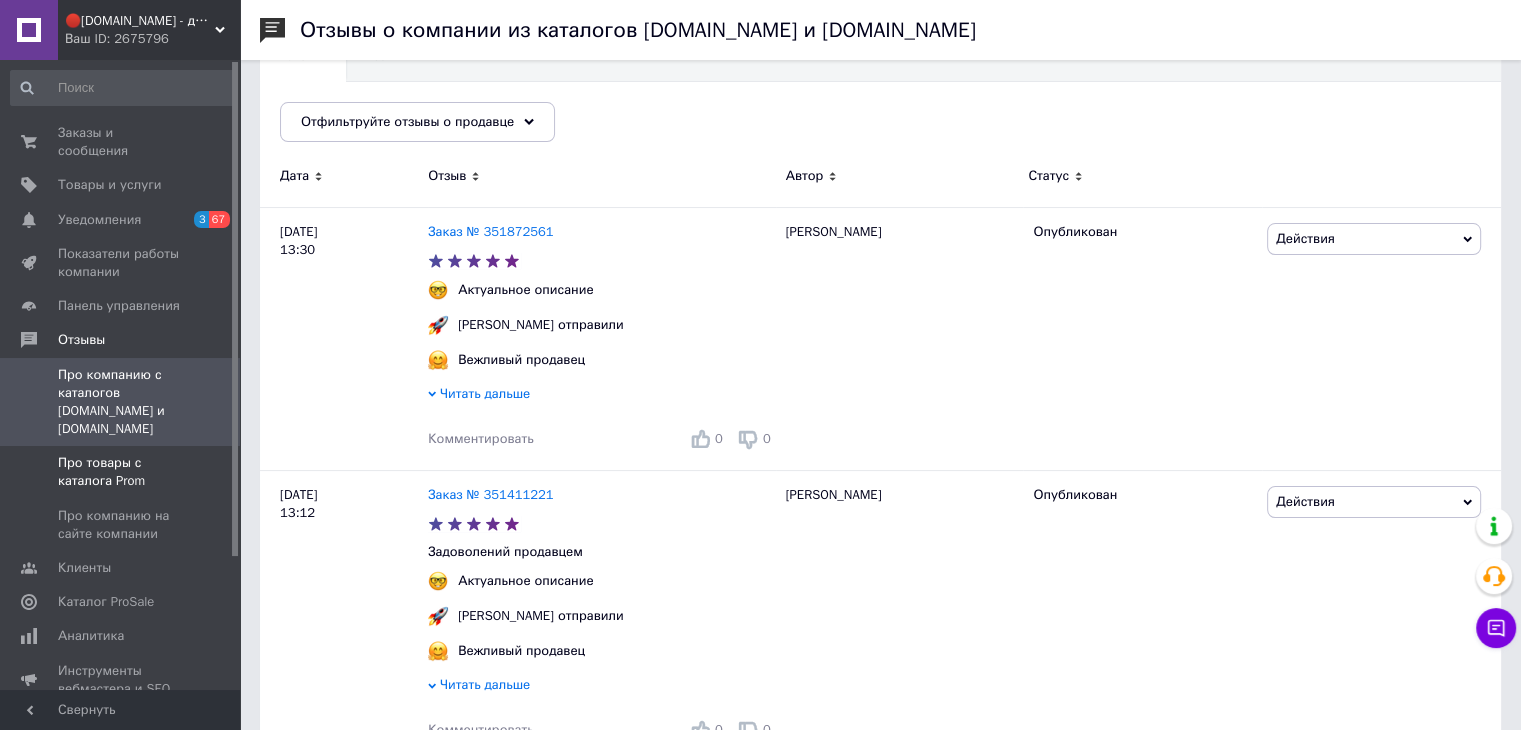 scroll, scrollTop: 200, scrollLeft: 0, axis: vertical 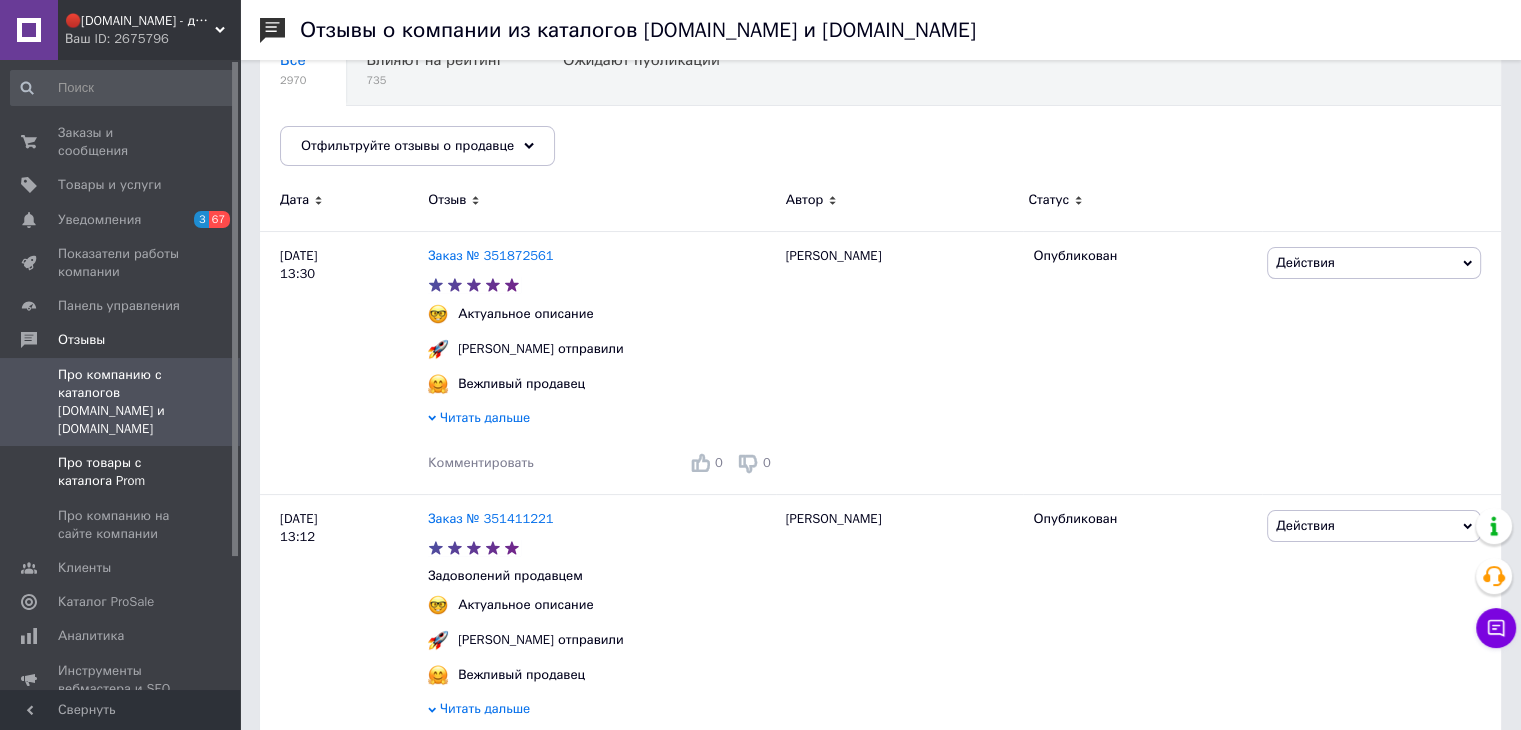 click on "Про товары с каталога Prom" at bounding box center (121, 472) 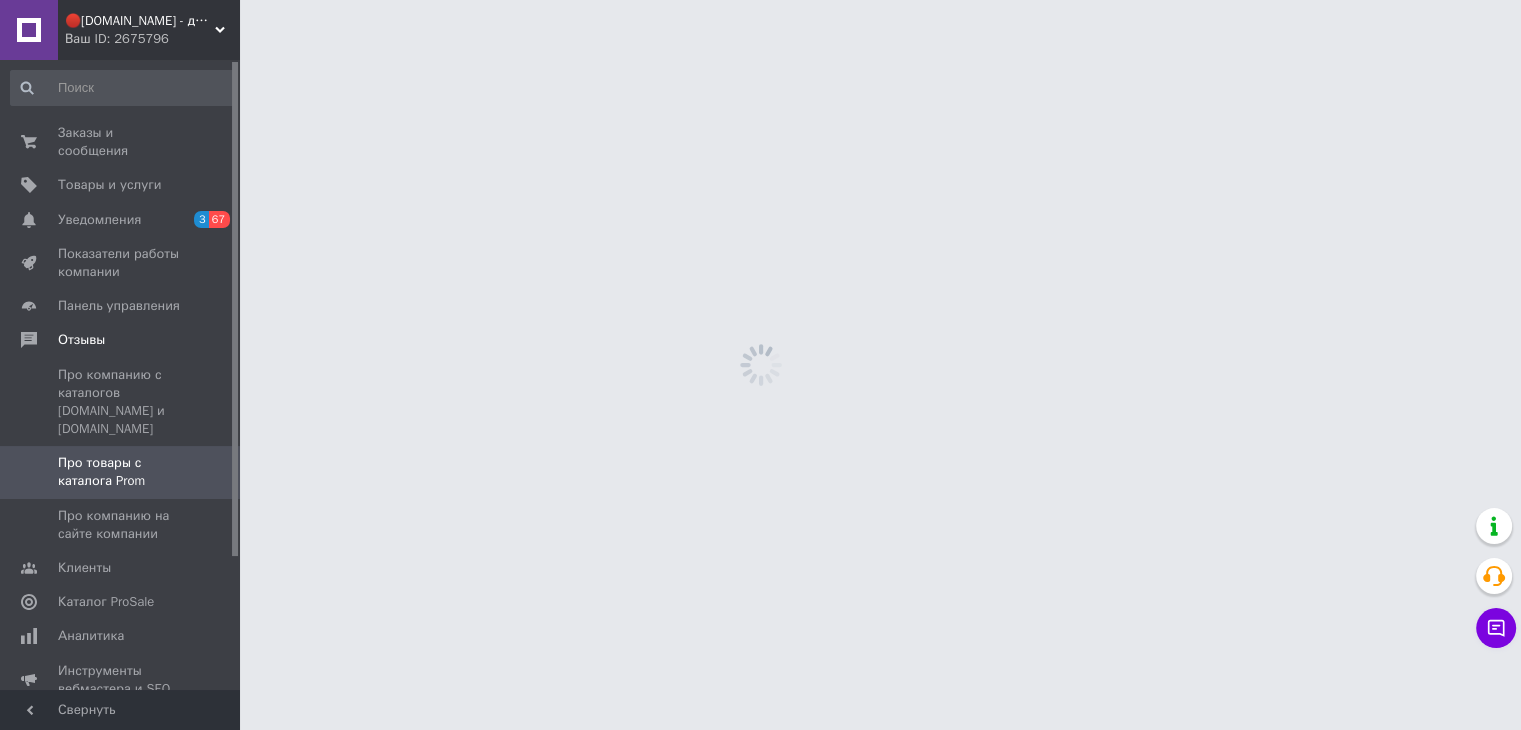 scroll, scrollTop: 0, scrollLeft: 0, axis: both 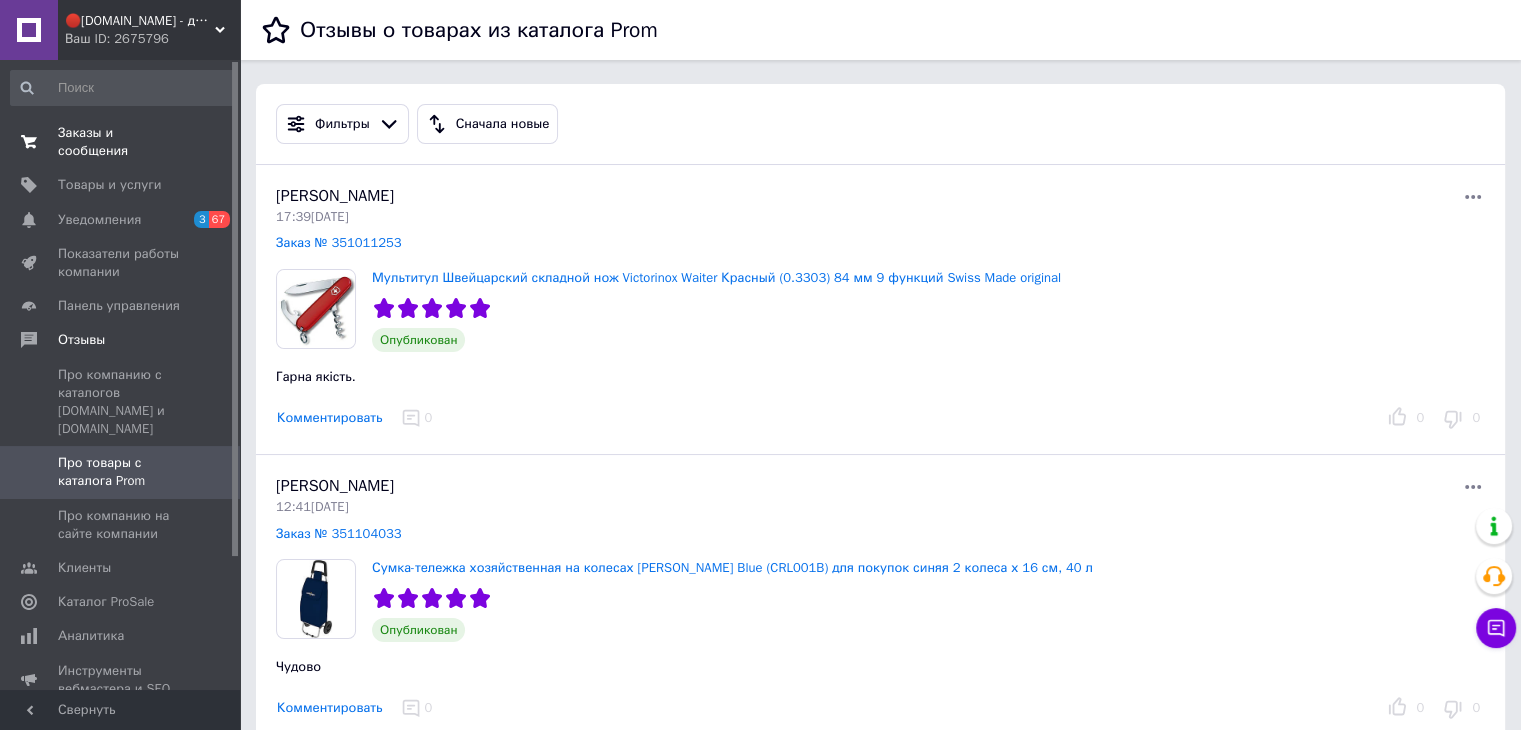 click on "Заказы и сообщения" at bounding box center [121, 142] 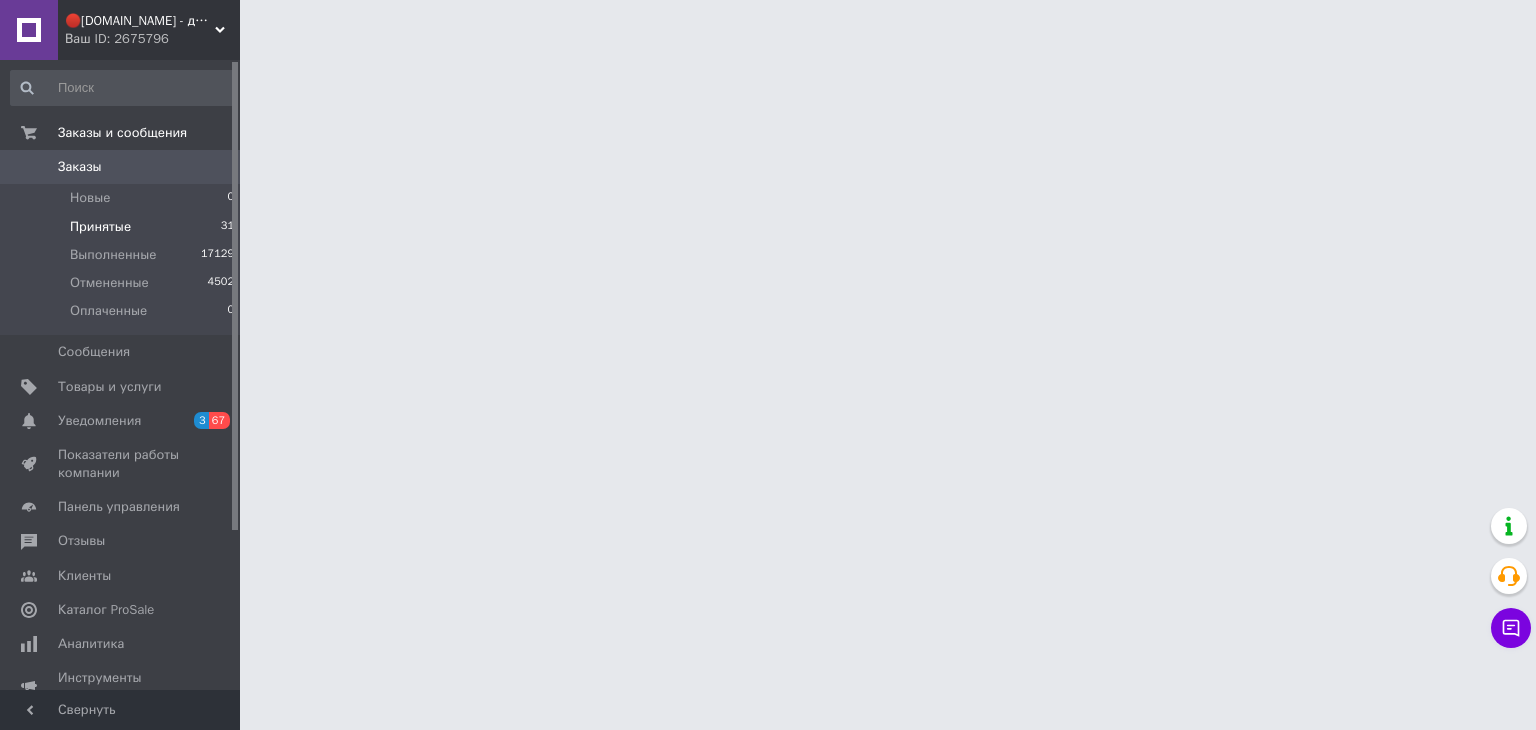 click on "Принятые" at bounding box center [100, 227] 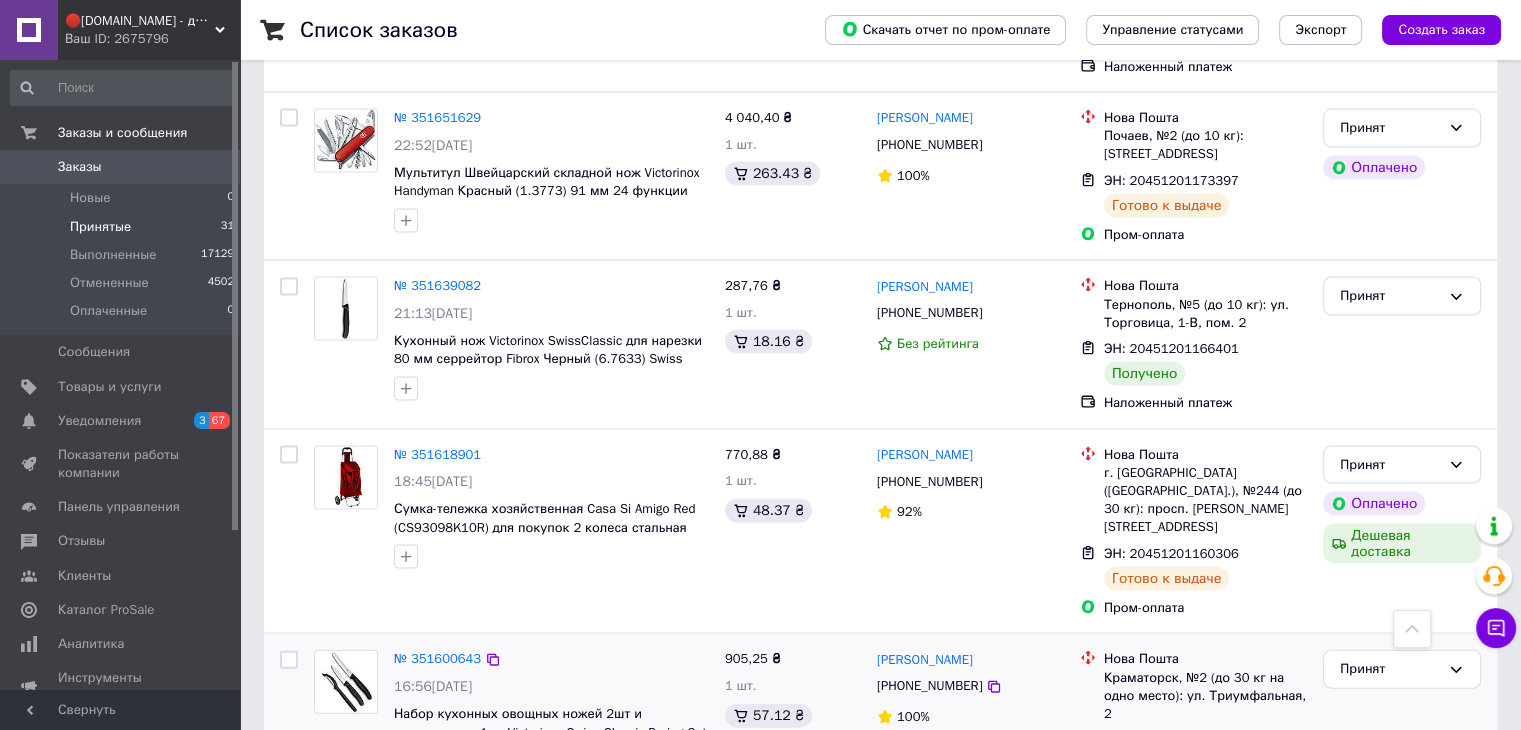 scroll, scrollTop: 4108, scrollLeft: 0, axis: vertical 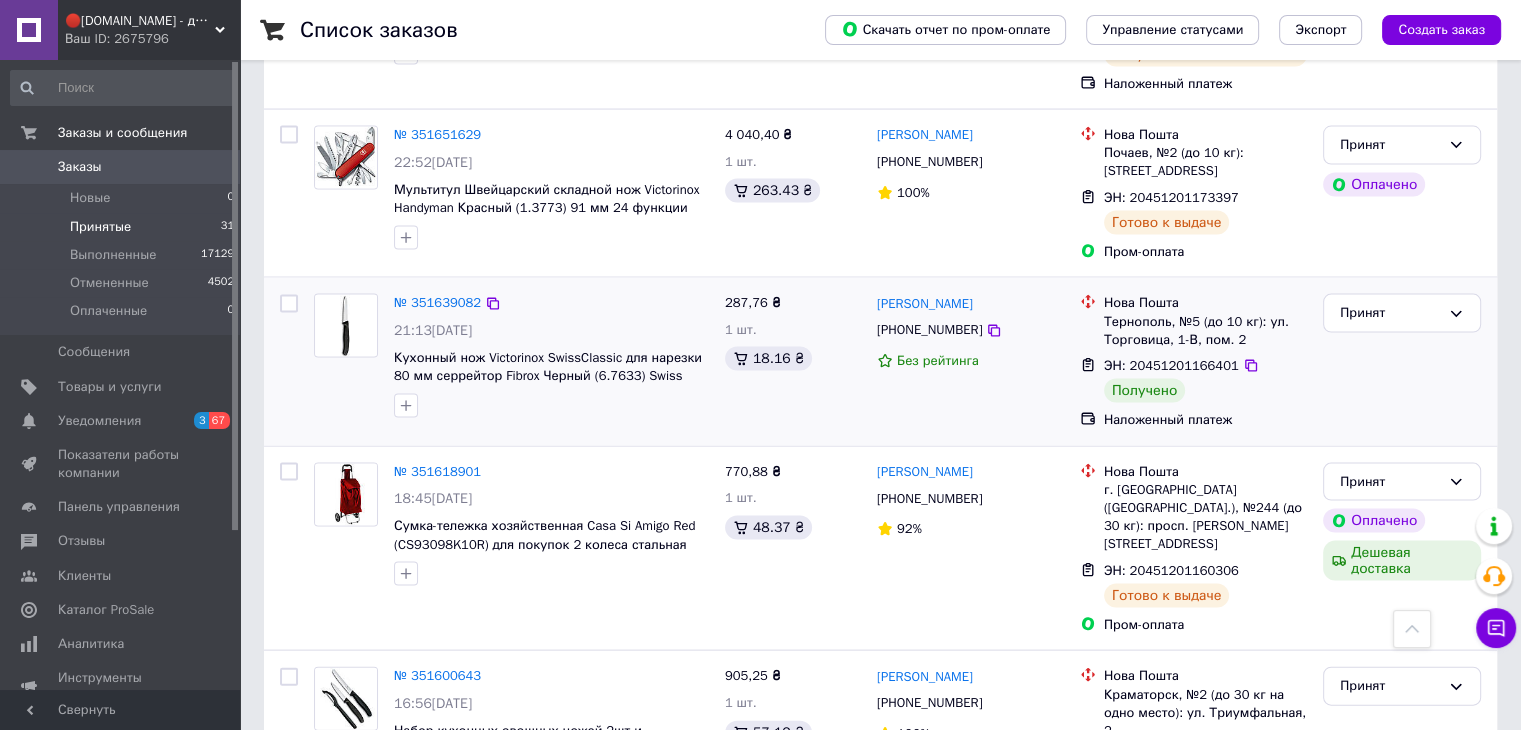 click on "№ 351639082" at bounding box center [437, 303] 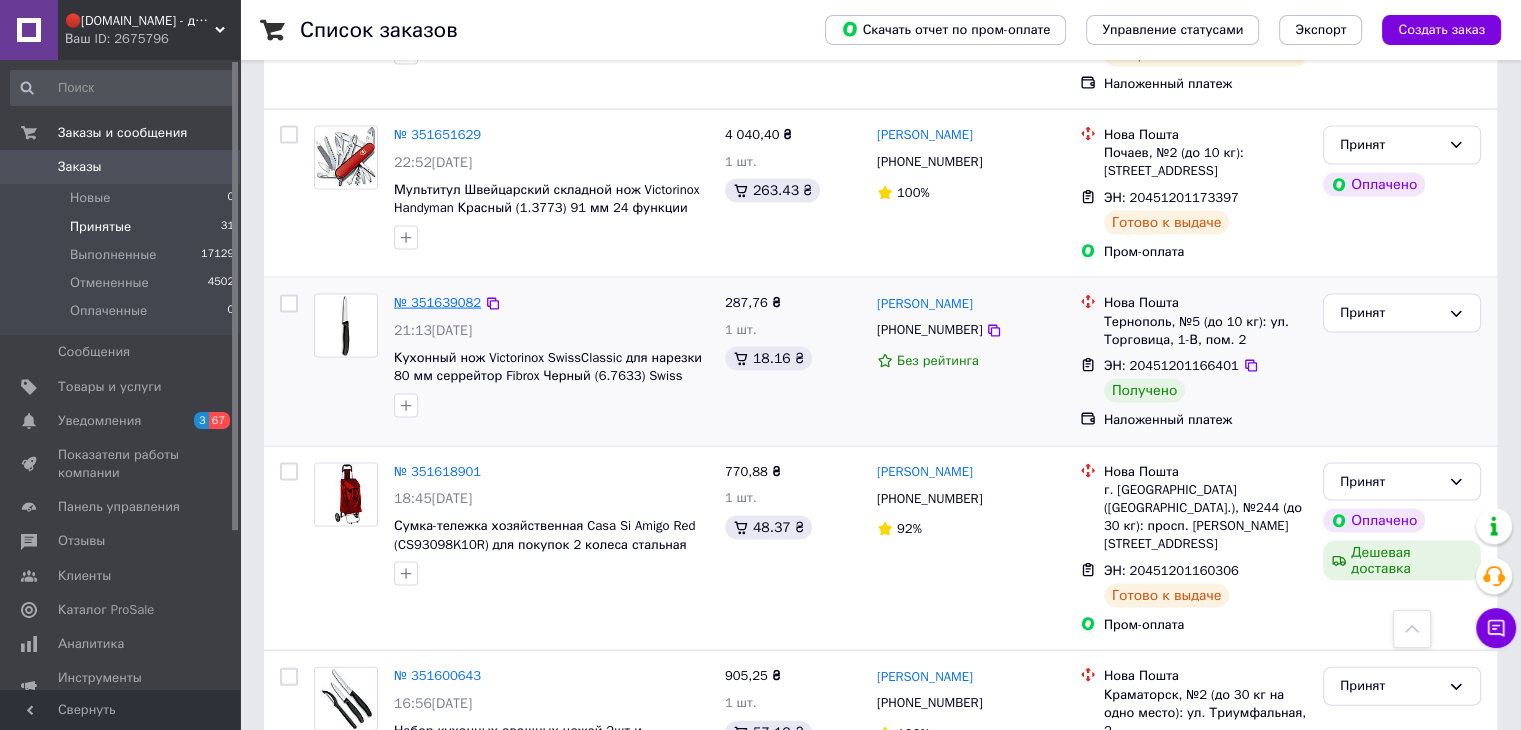 click on "№ 351639082" at bounding box center [437, 302] 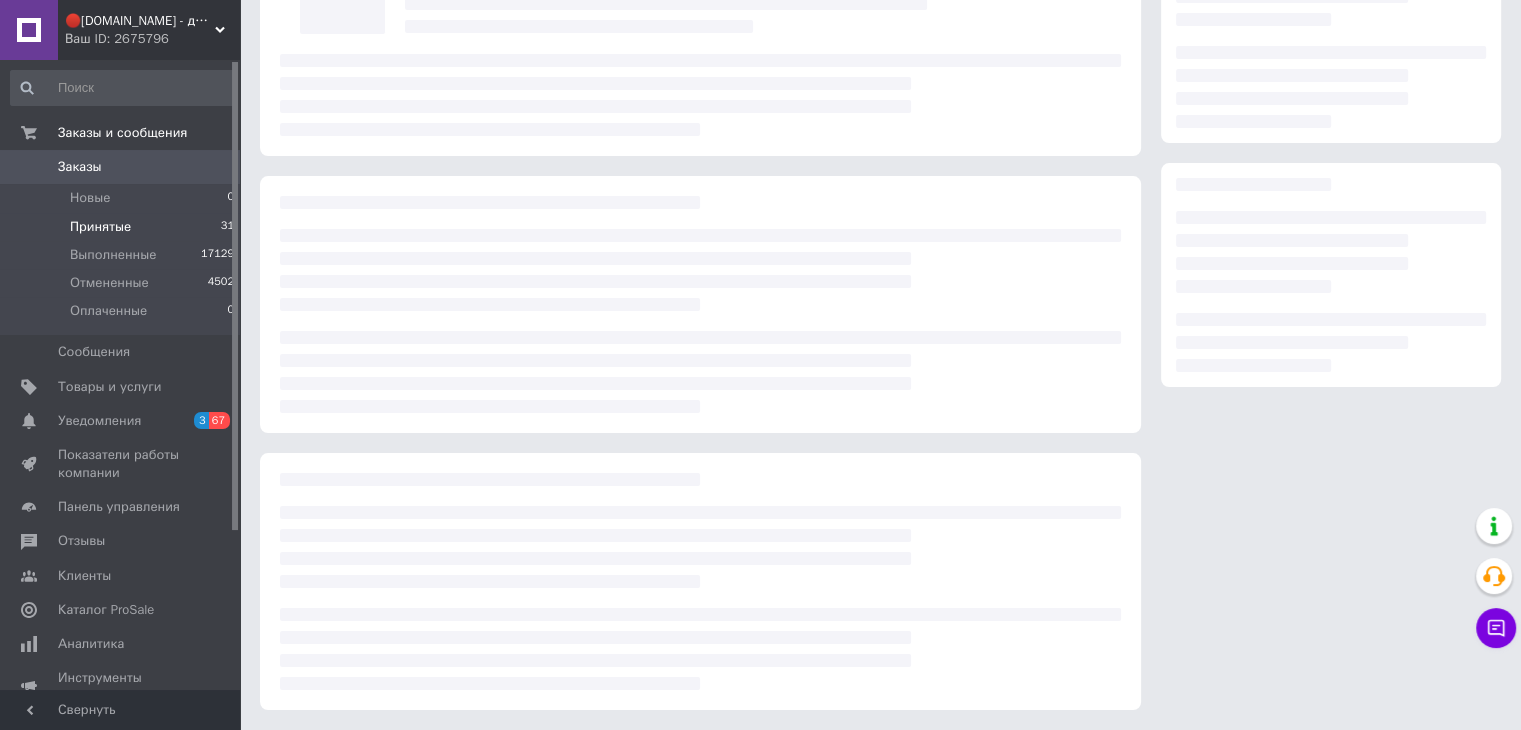 scroll, scrollTop: 184, scrollLeft: 0, axis: vertical 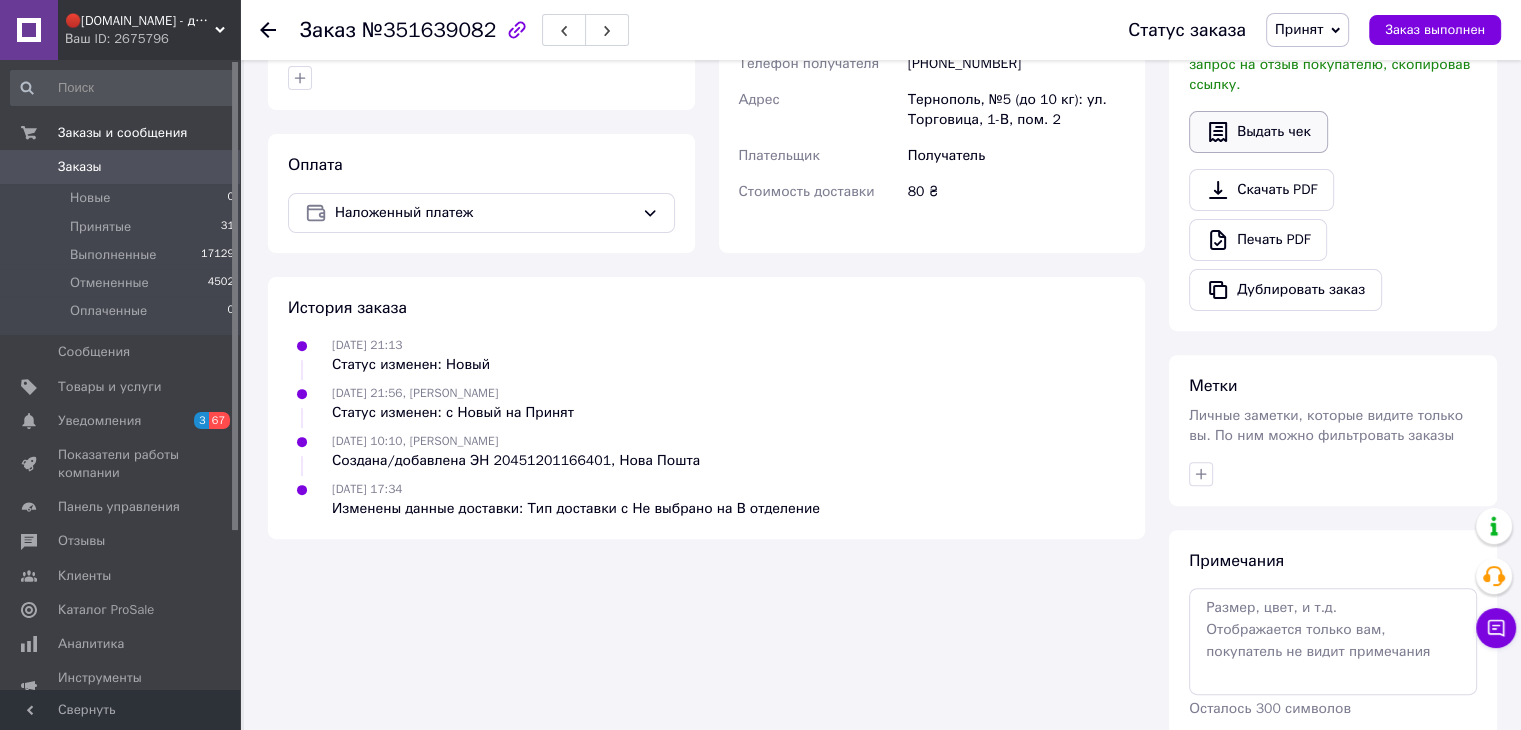click on "Выдать чек" at bounding box center (1258, 132) 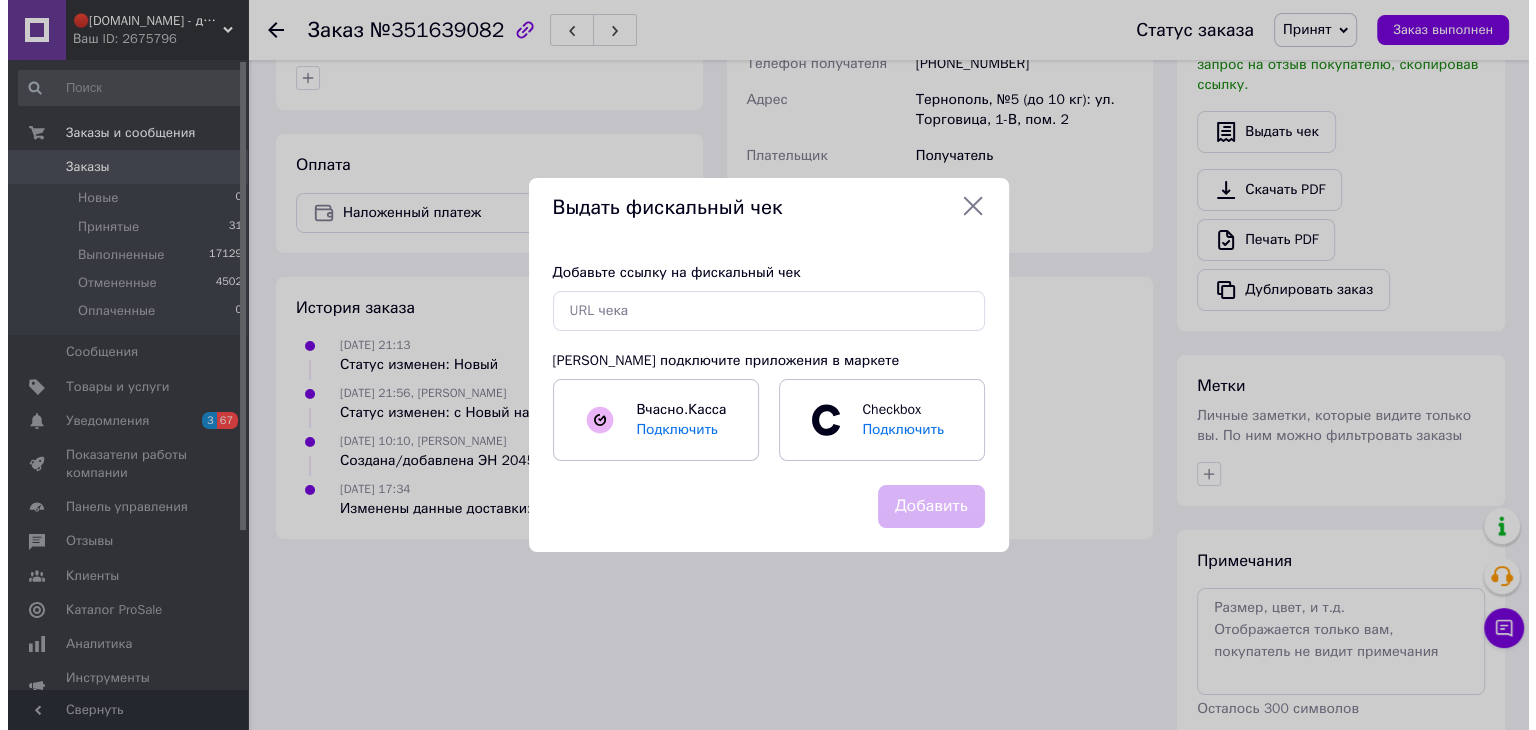 scroll, scrollTop: 616, scrollLeft: 0, axis: vertical 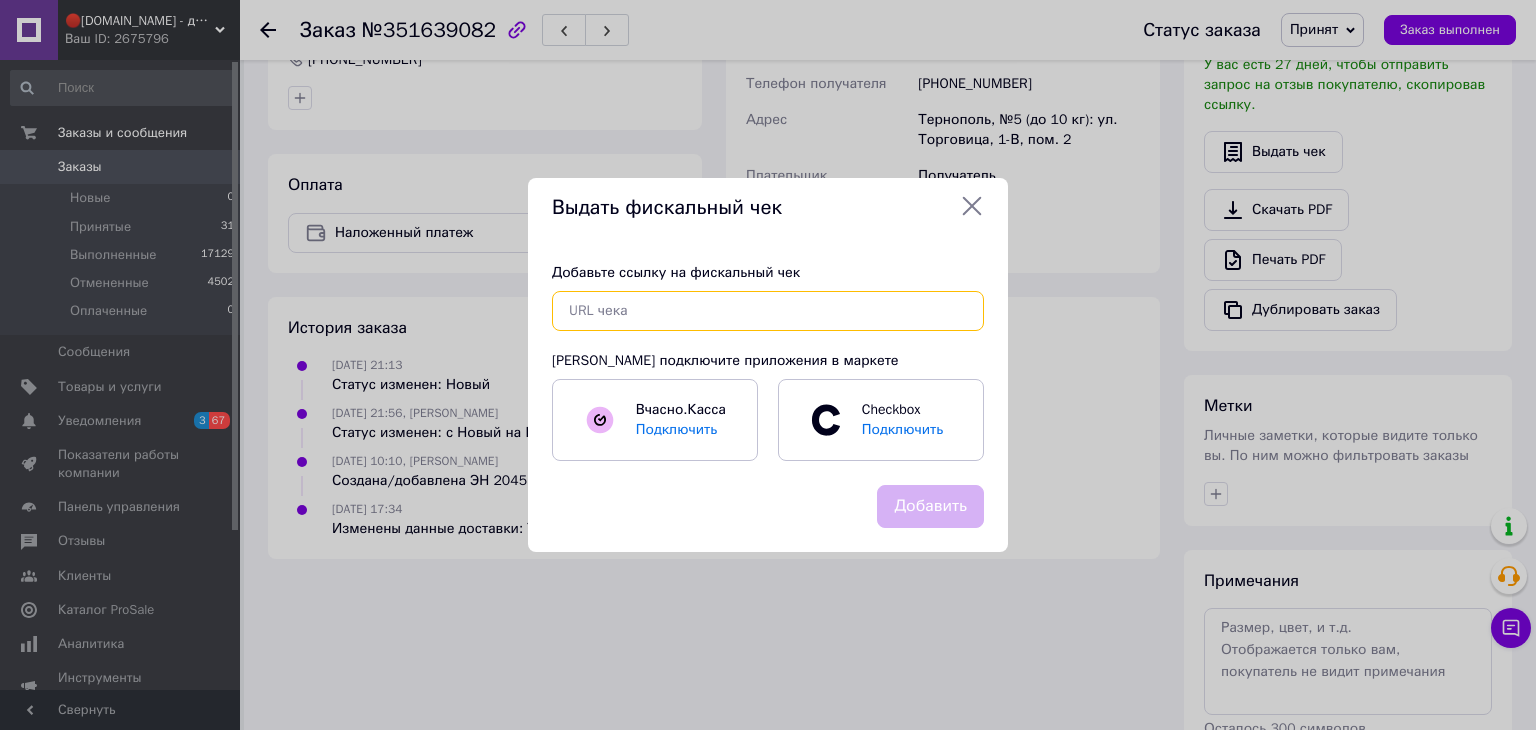 paste on "[URL][DOMAIN_NAME]" 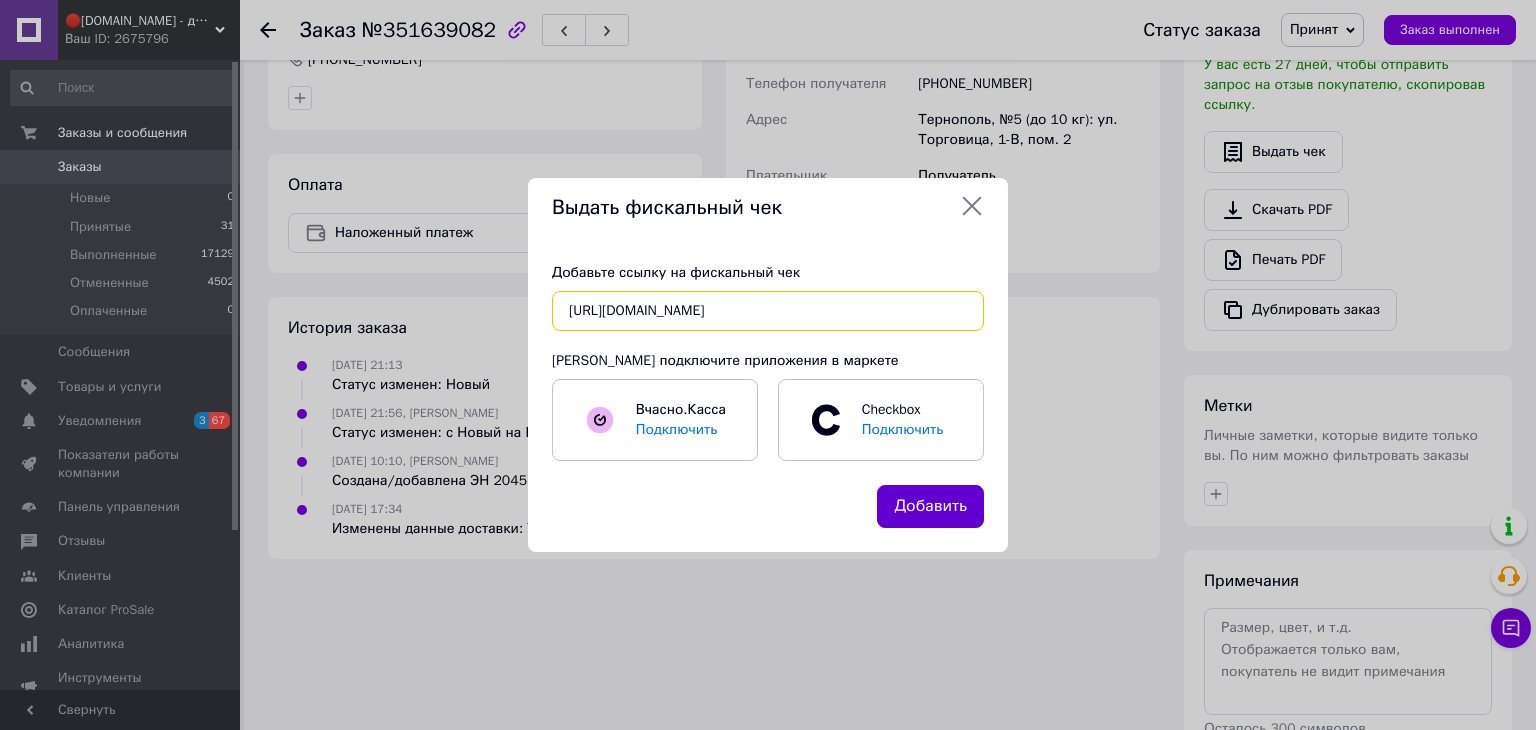 type on "[URL][DOMAIN_NAME]" 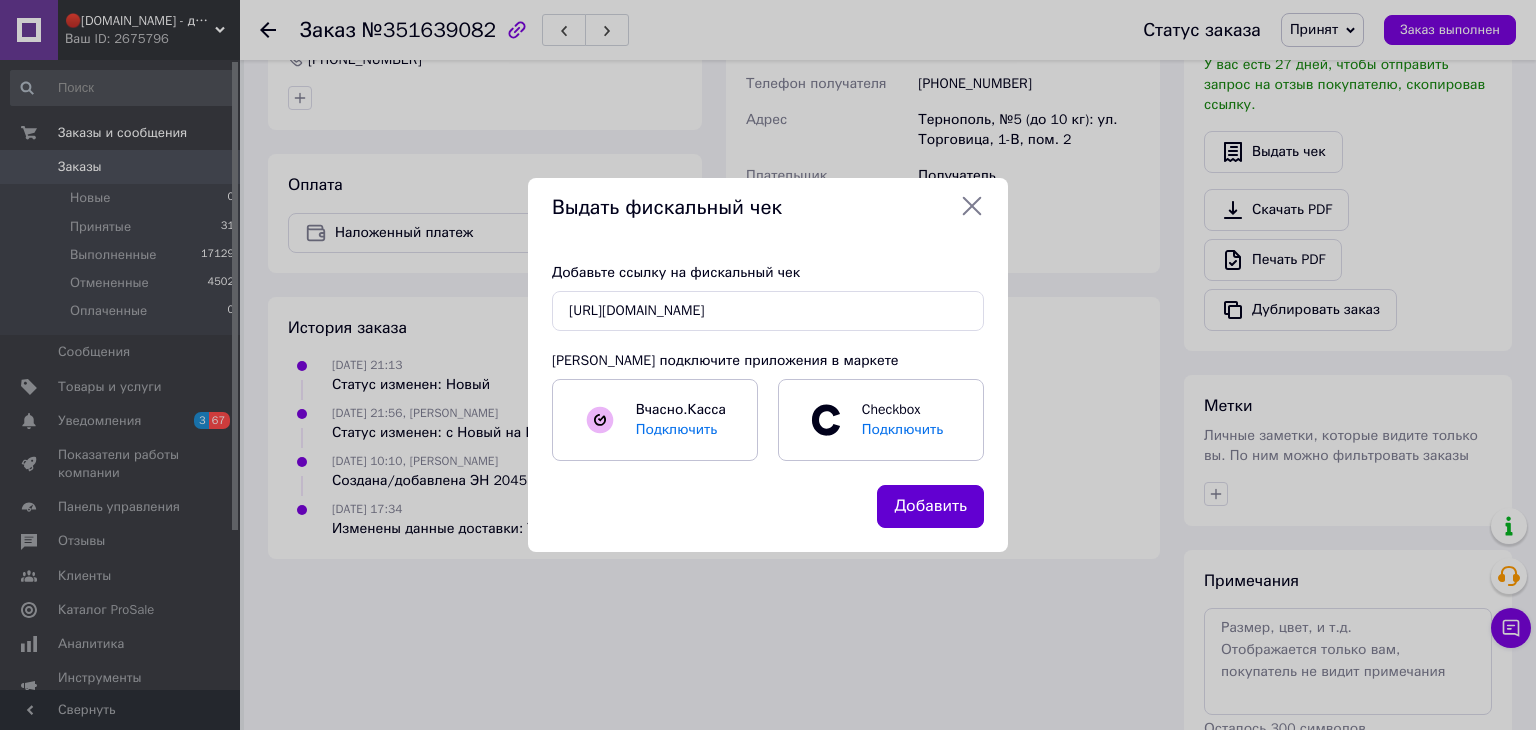 click on "Добавить" at bounding box center (930, 506) 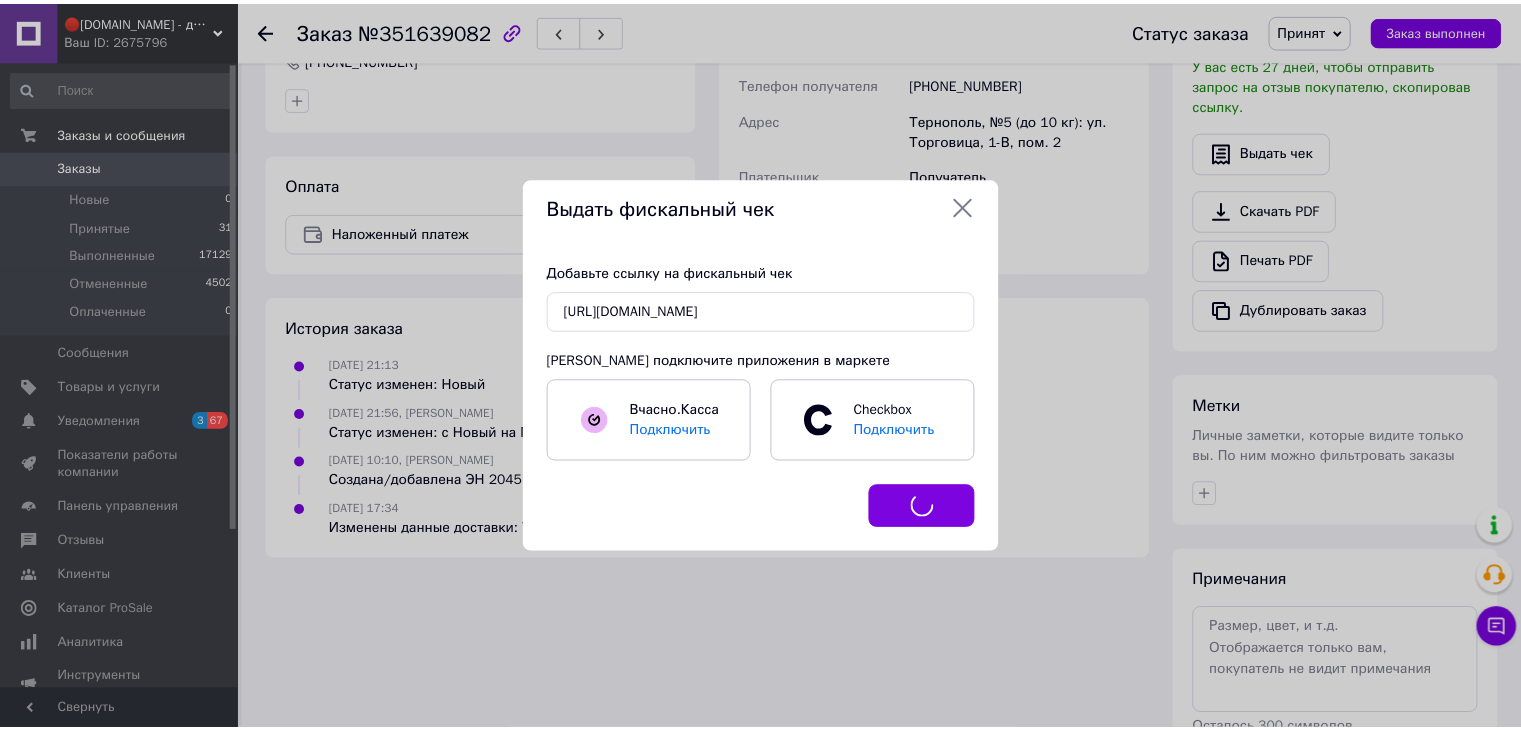 scroll, scrollTop: 636, scrollLeft: 0, axis: vertical 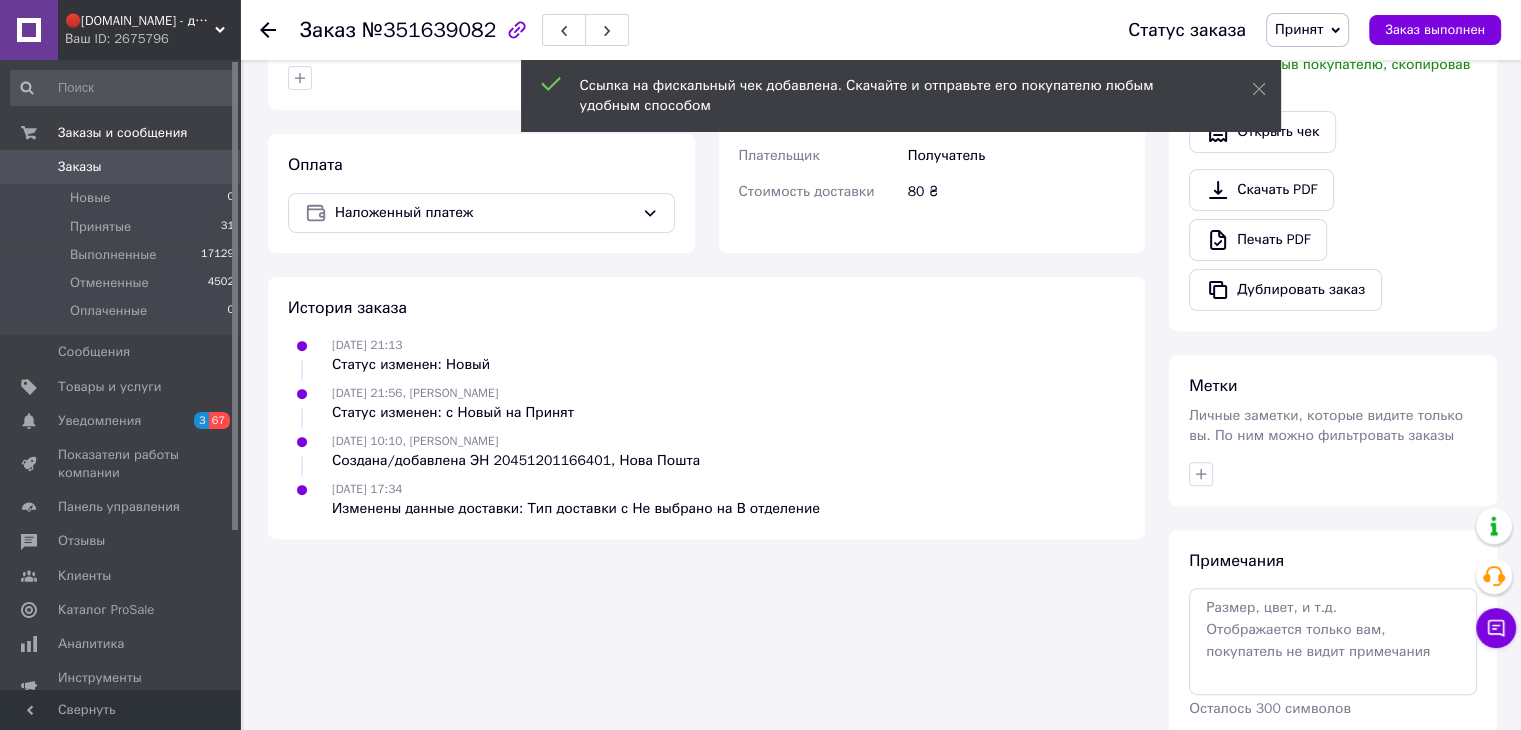 click on "Принят" at bounding box center [1307, 30] 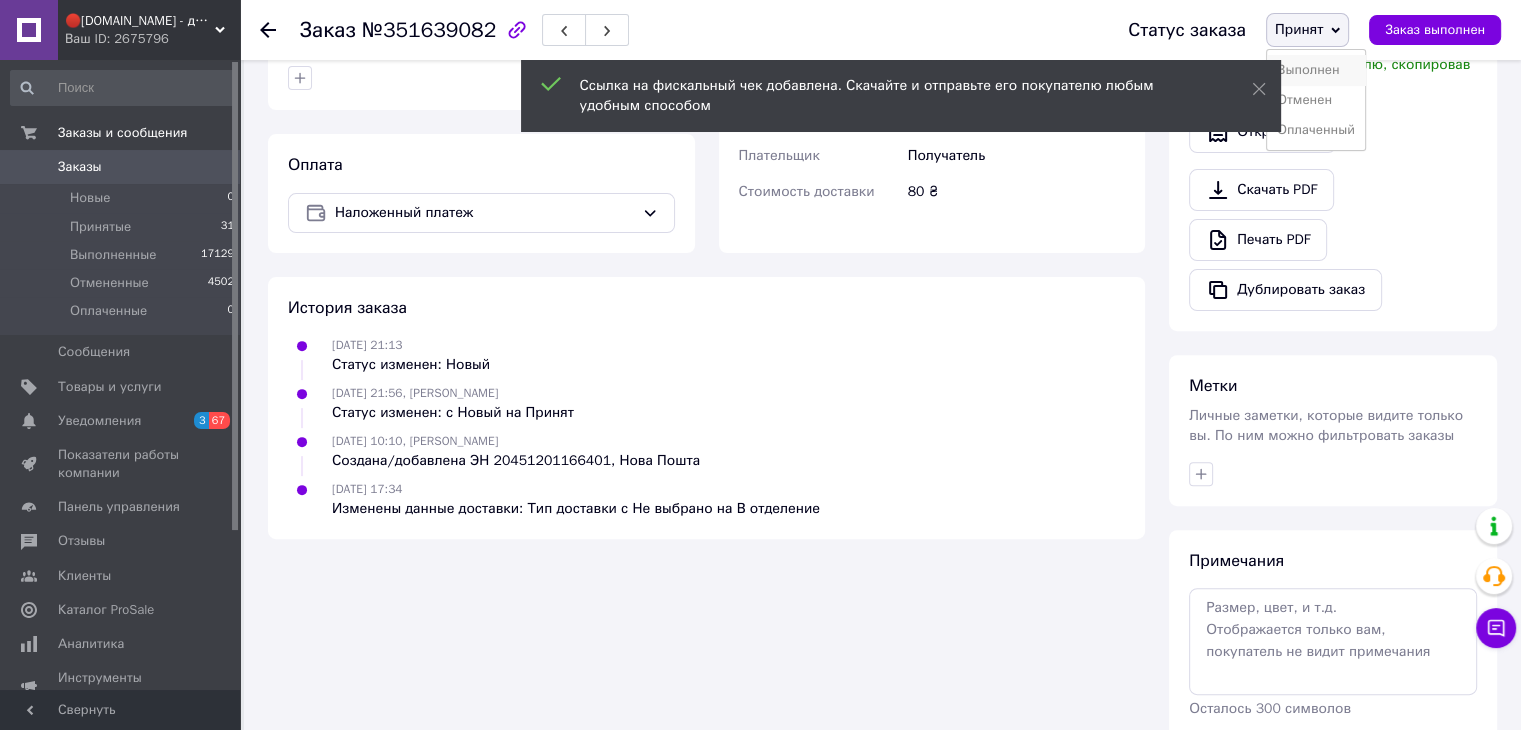 click on "Выполнен" at bounding box center [1316, 70] 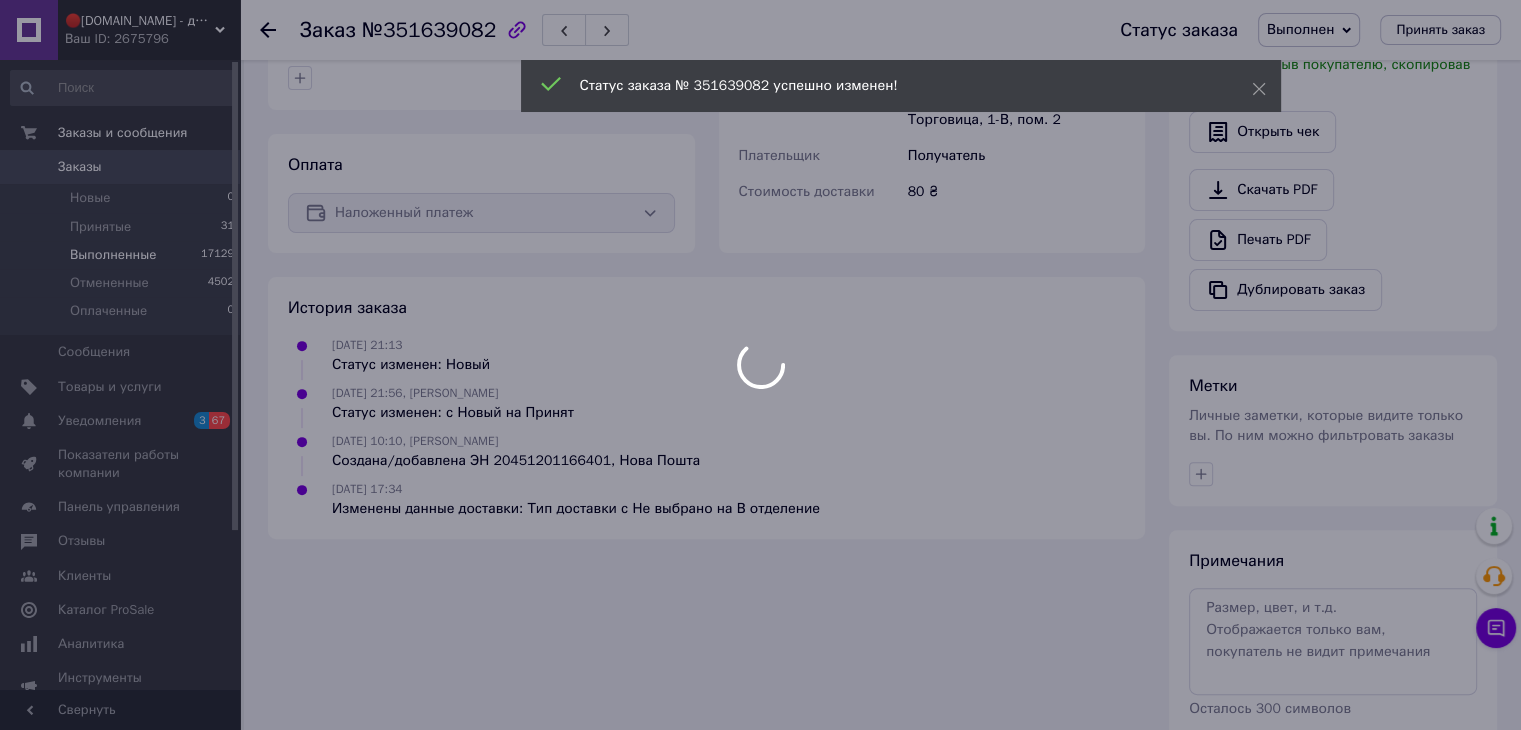 scroll, scrollTop: 600, scrollLeft: 0, axis: vertical 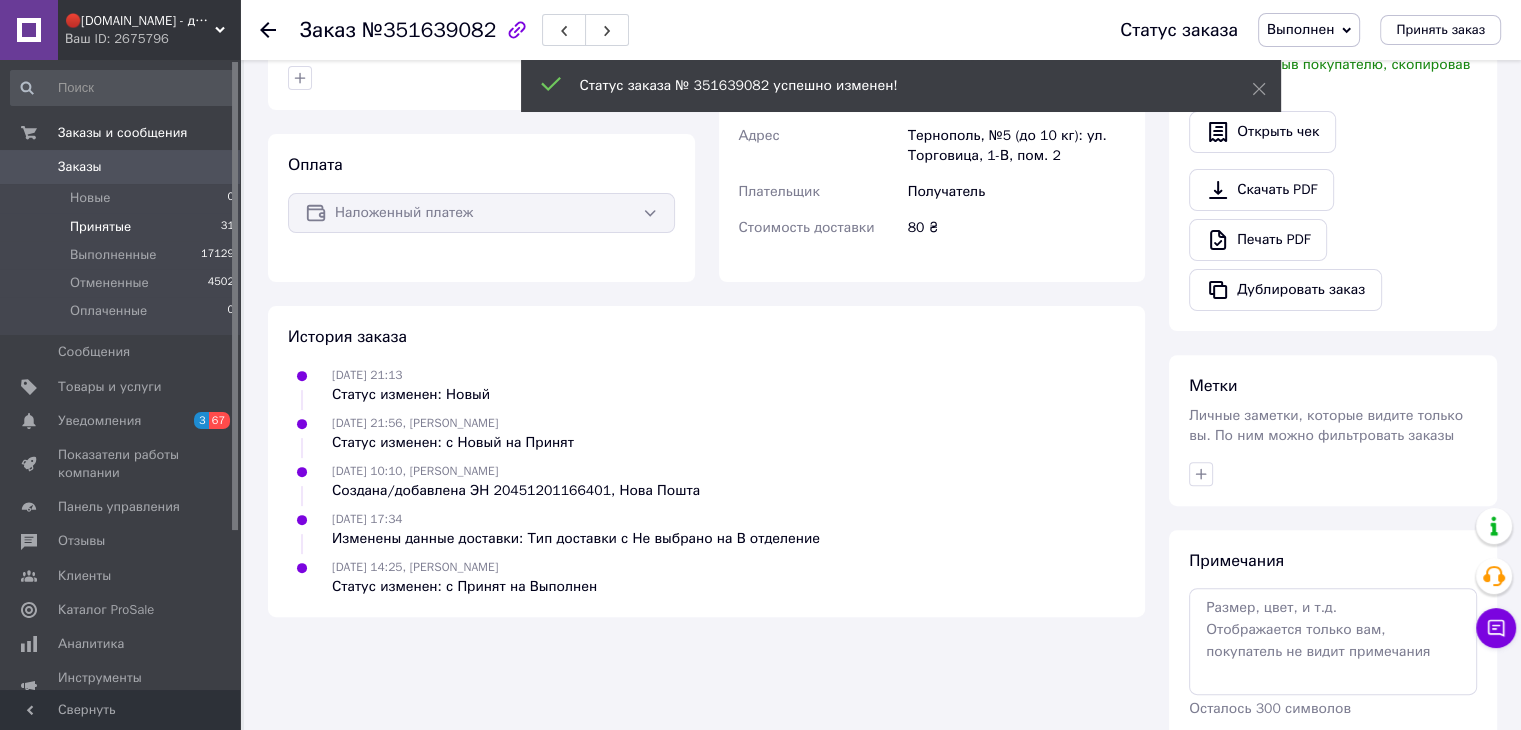 click on "Принятые" at bounding box center [100, 227] 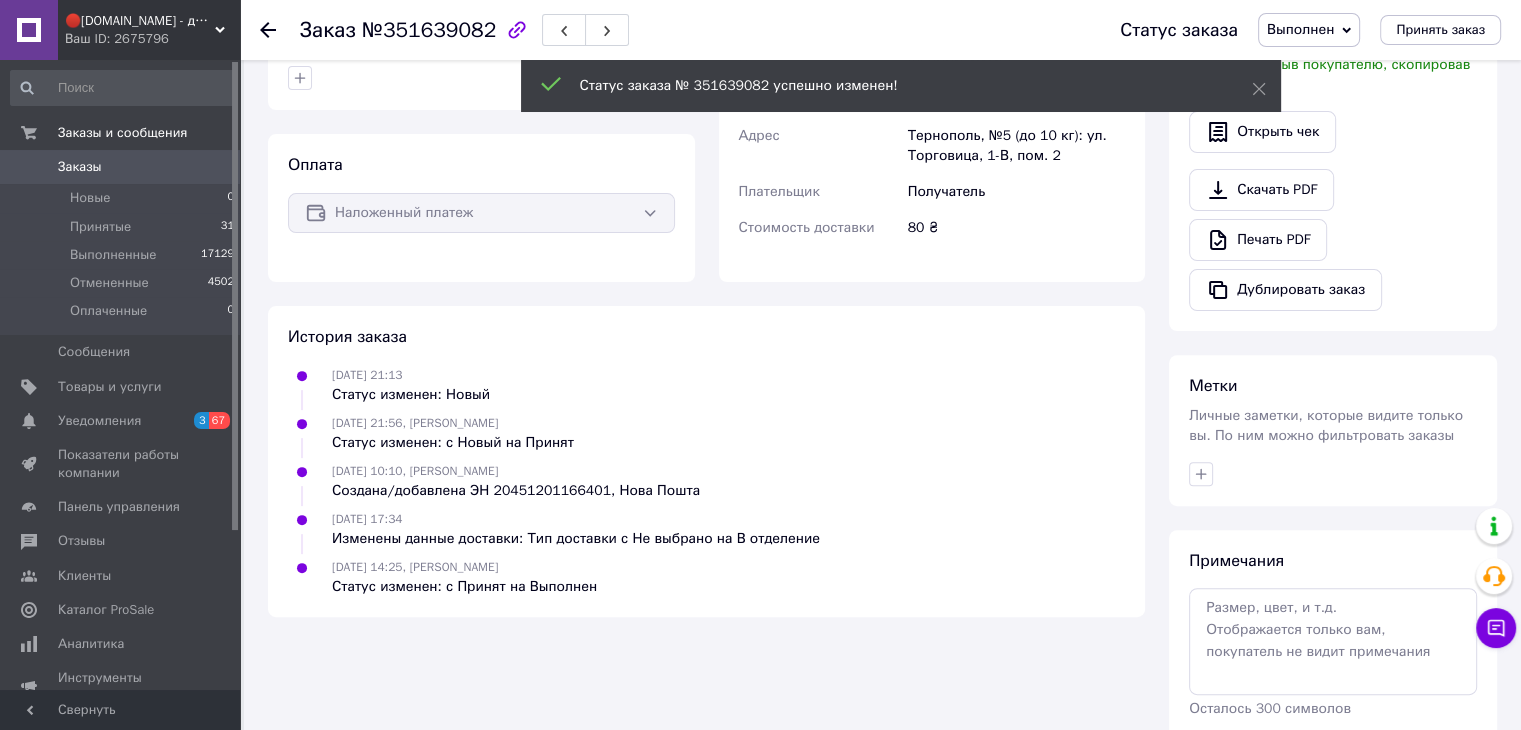 scroll, scrollTop: 0, scrollLeft: 0, axis: both 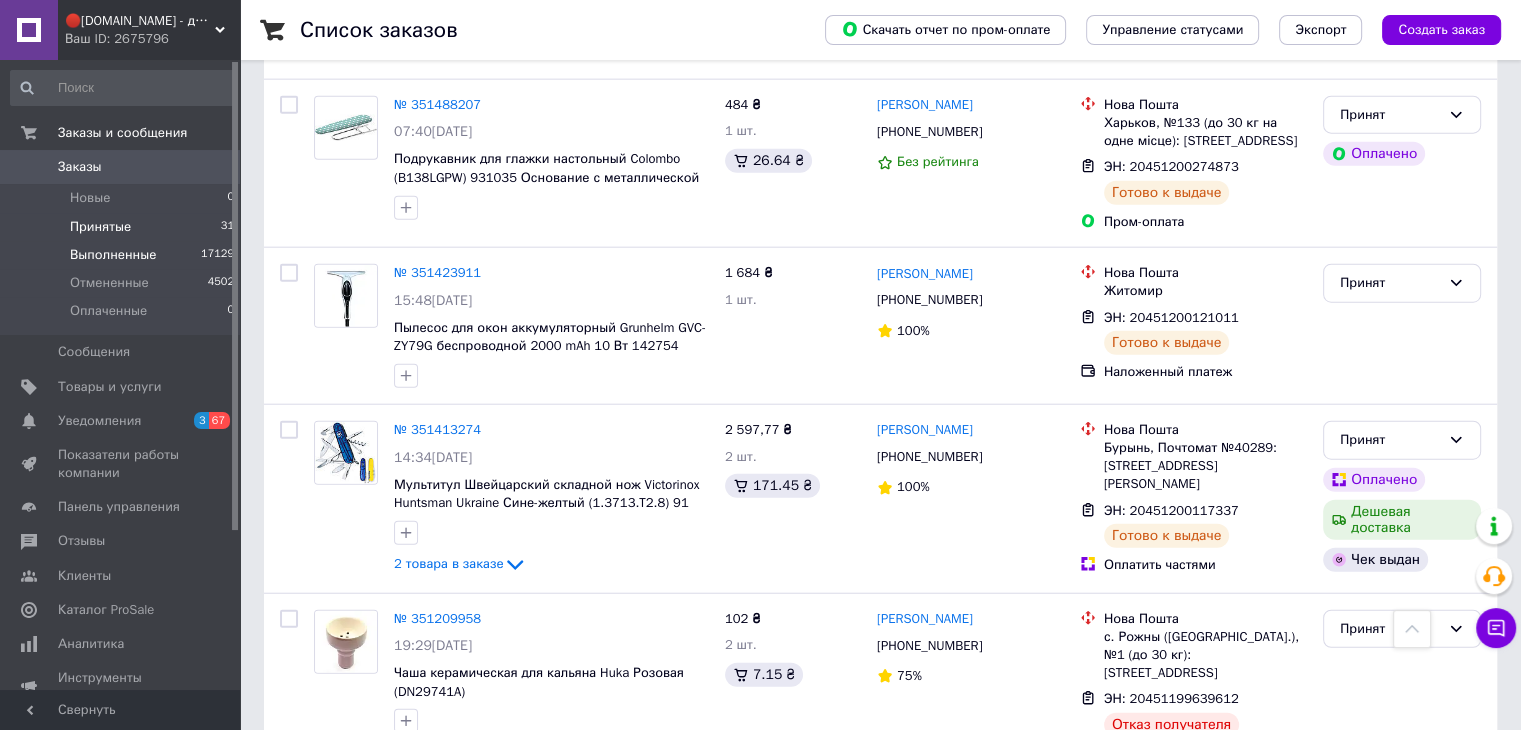 click on "Выполненные" at bounding box center (113, 255) 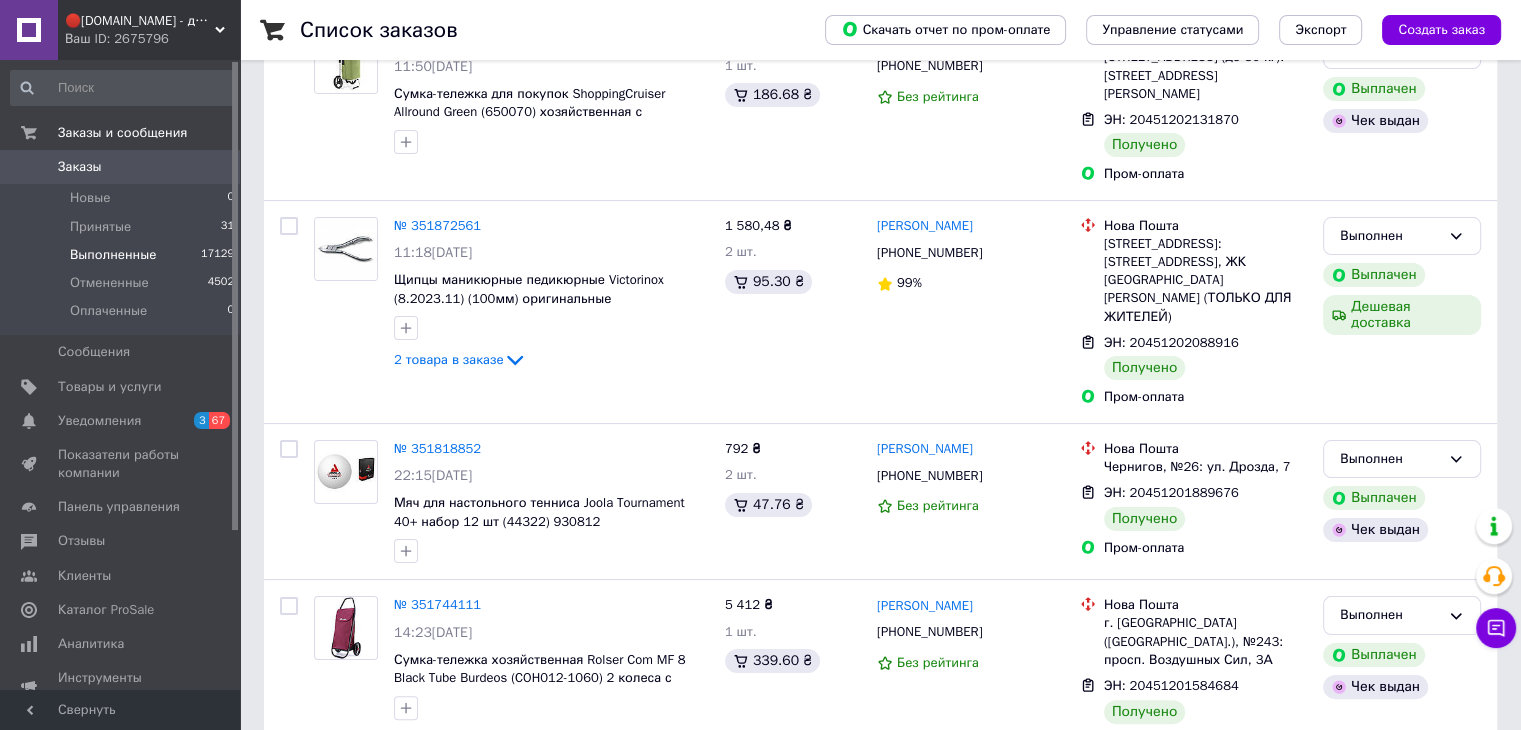 scroll, scrollTop: 267, scrollLeft: 0, axis: vertical 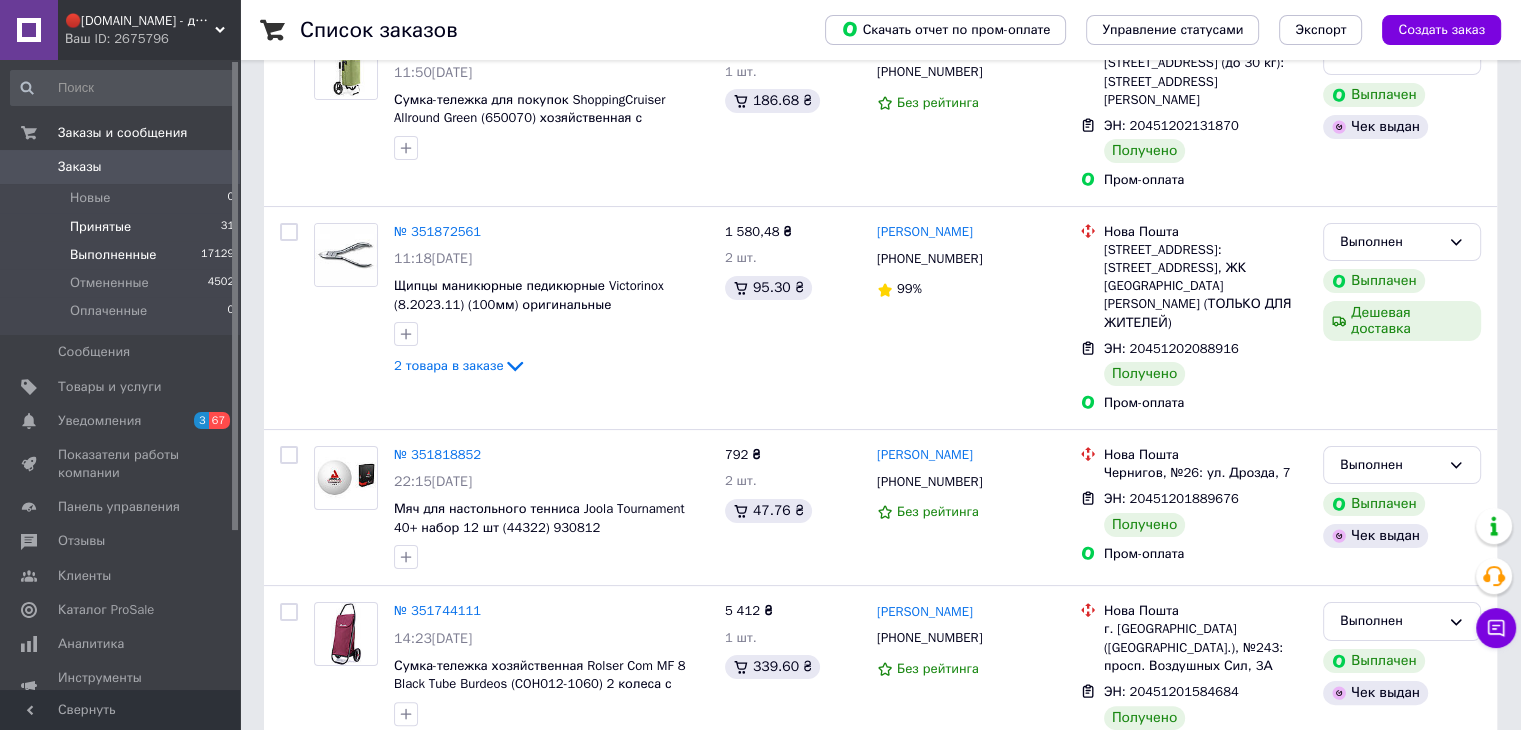 click on "Принятые" at bounding box center [100, 227] 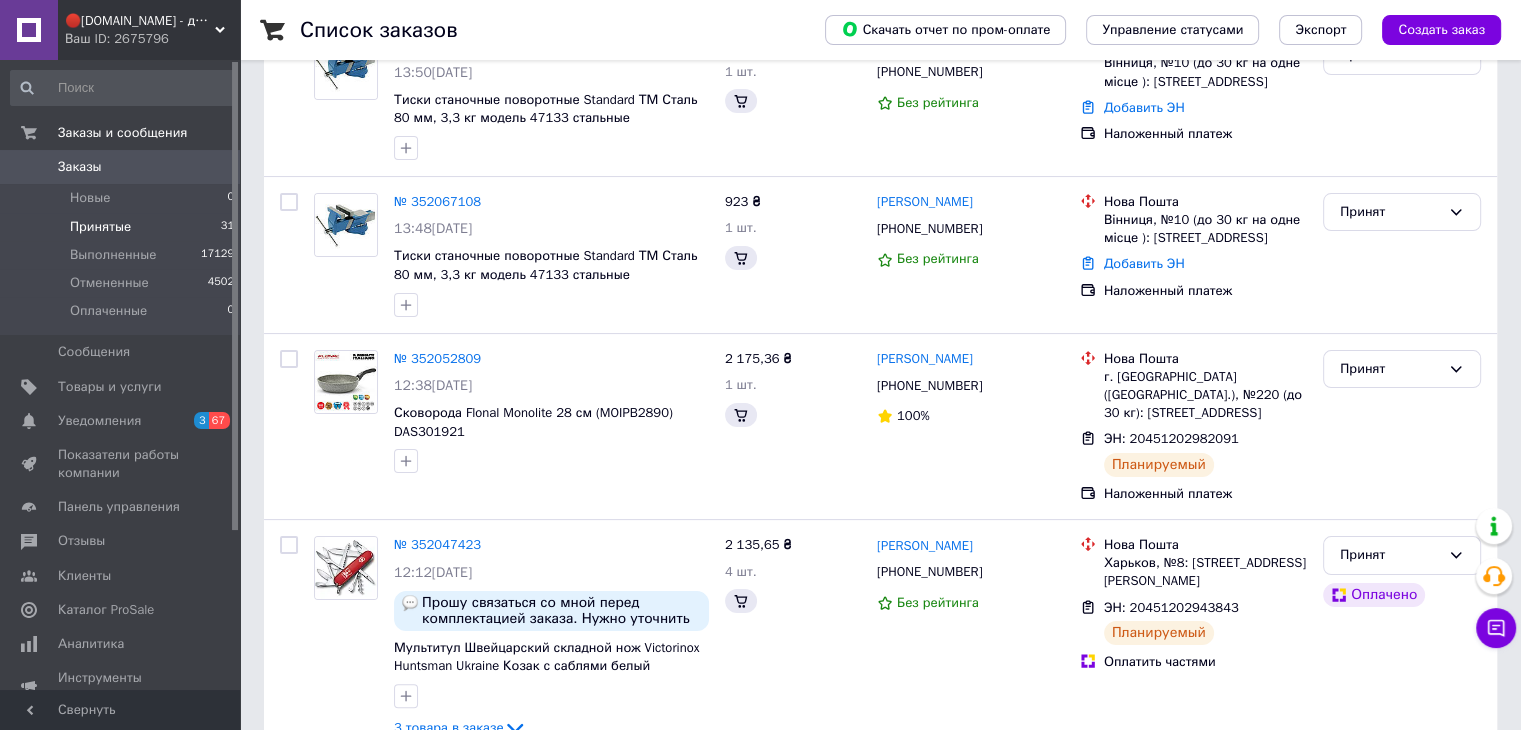 scroll, scrollTop: 0, scrollLeft: 0, axis: both 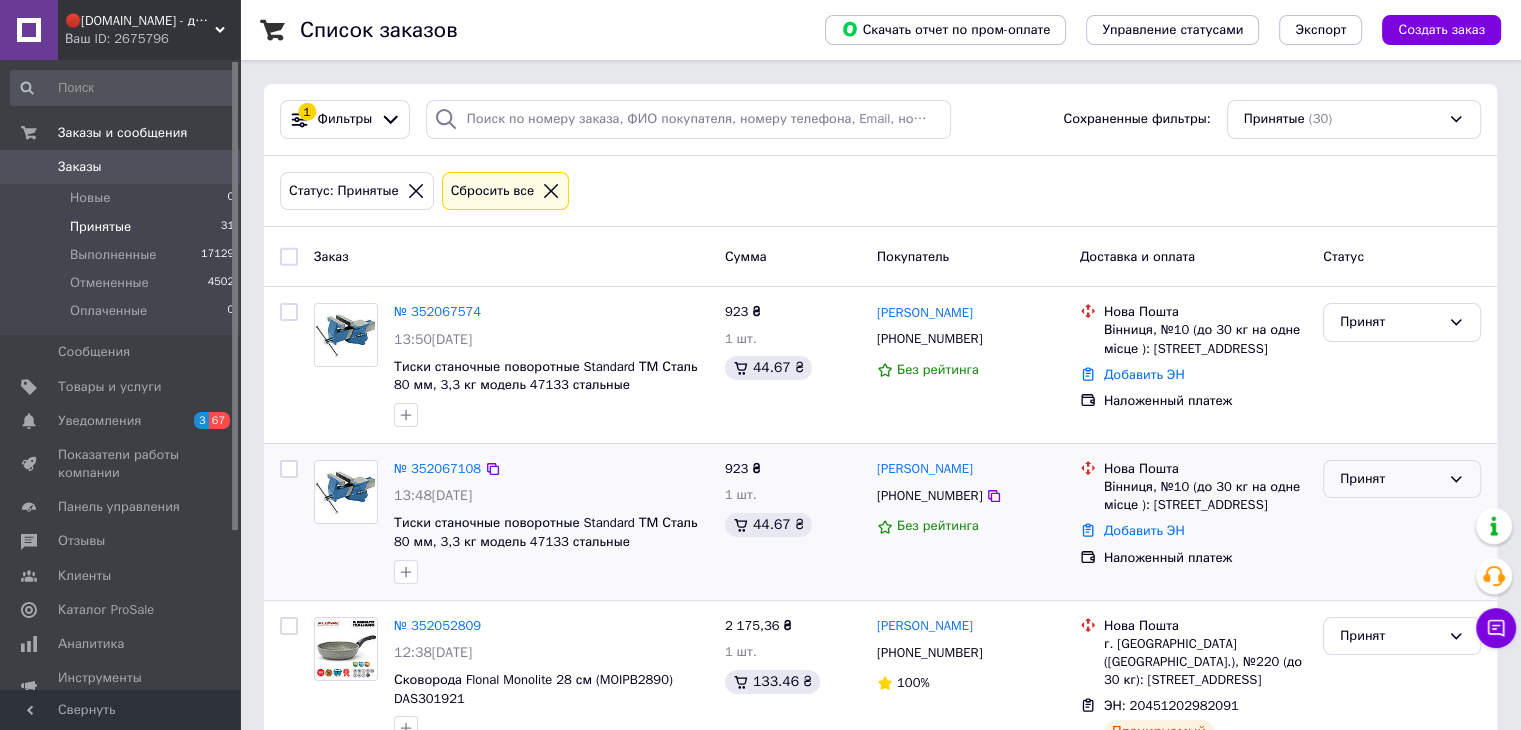 click on "Принят" at bounding box center (1402, 479) 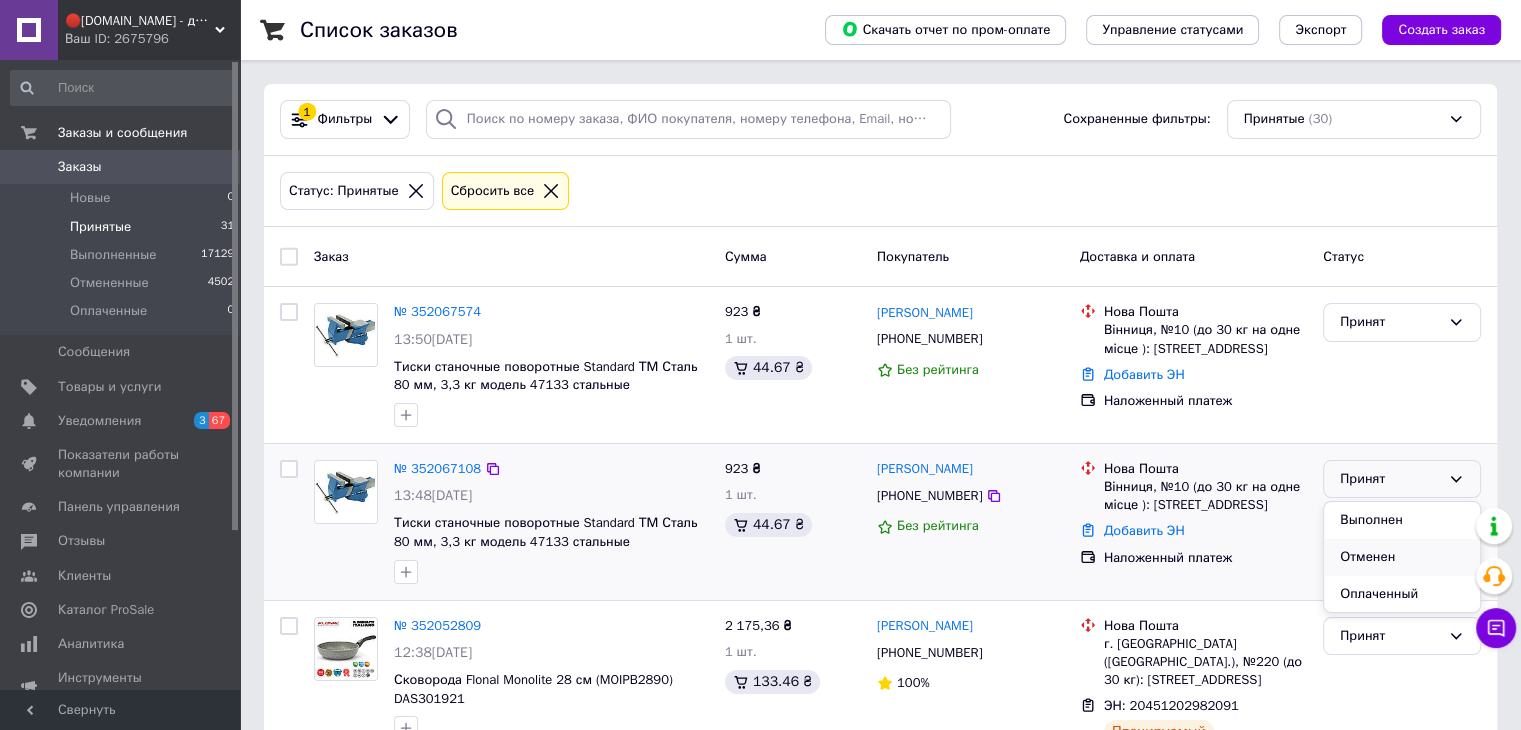 click on "Отменен" at bounding box center [1402, 557] 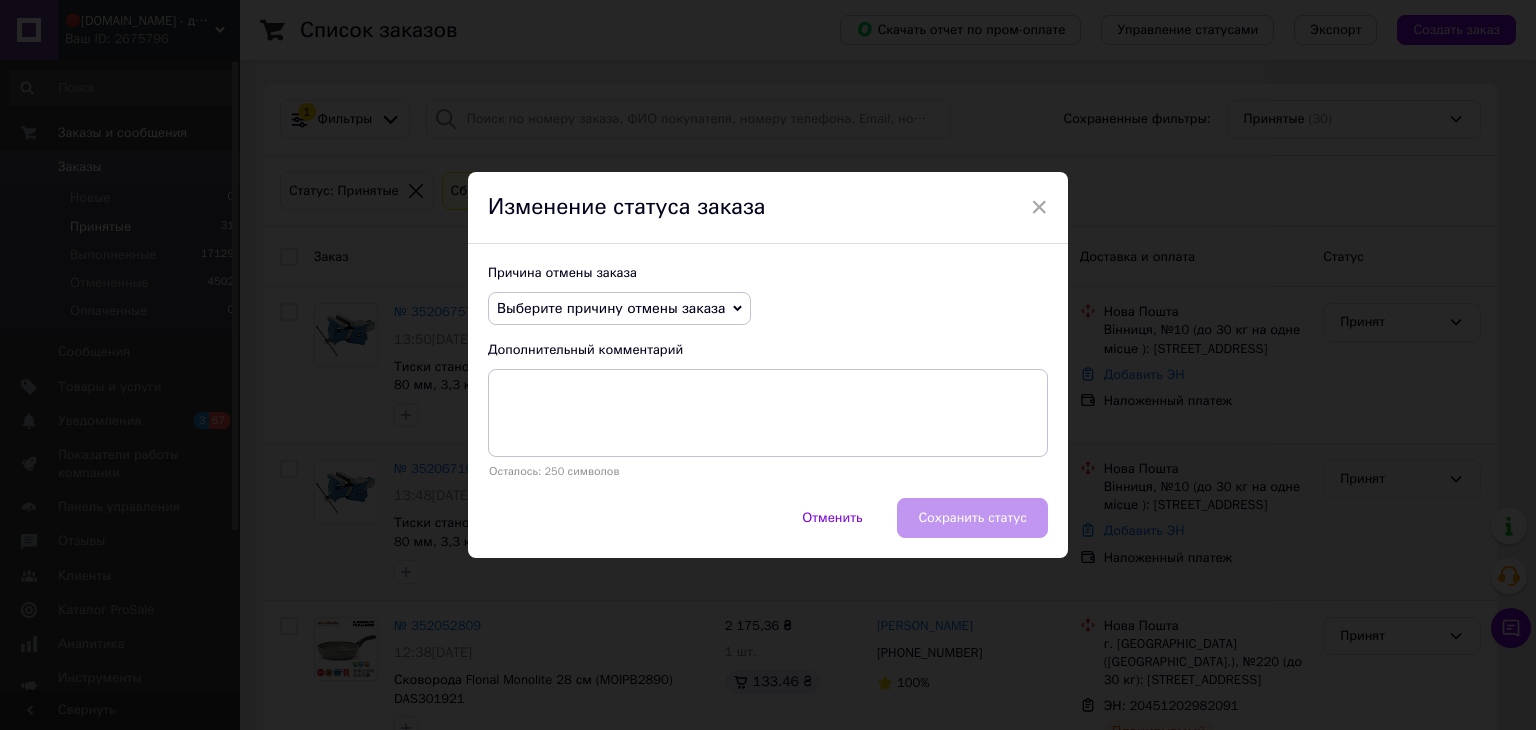 click on "Выберите причину отмены заказа" at bounding box center (611, 308) 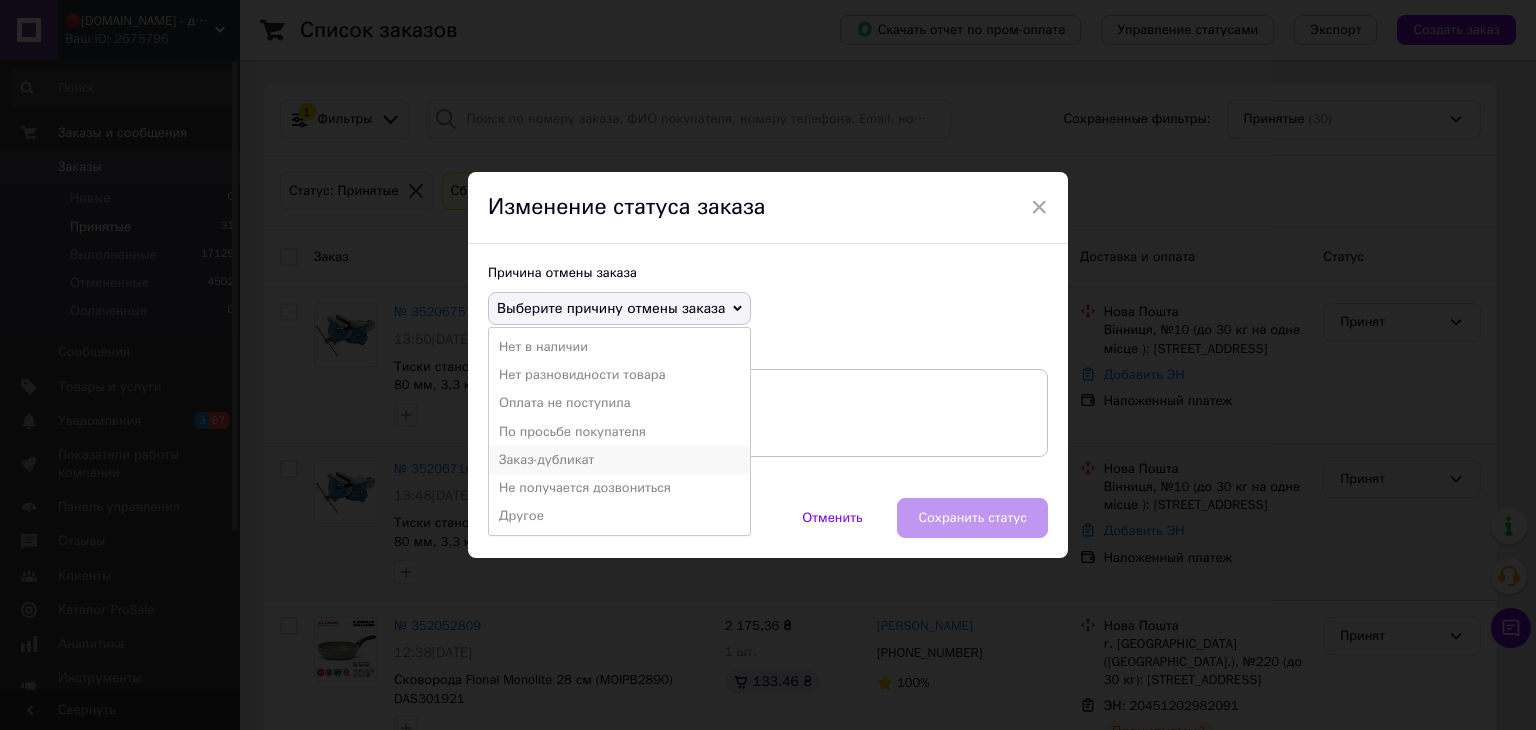 click on "Заказ-дубликат" at bounding box center [619, 460] 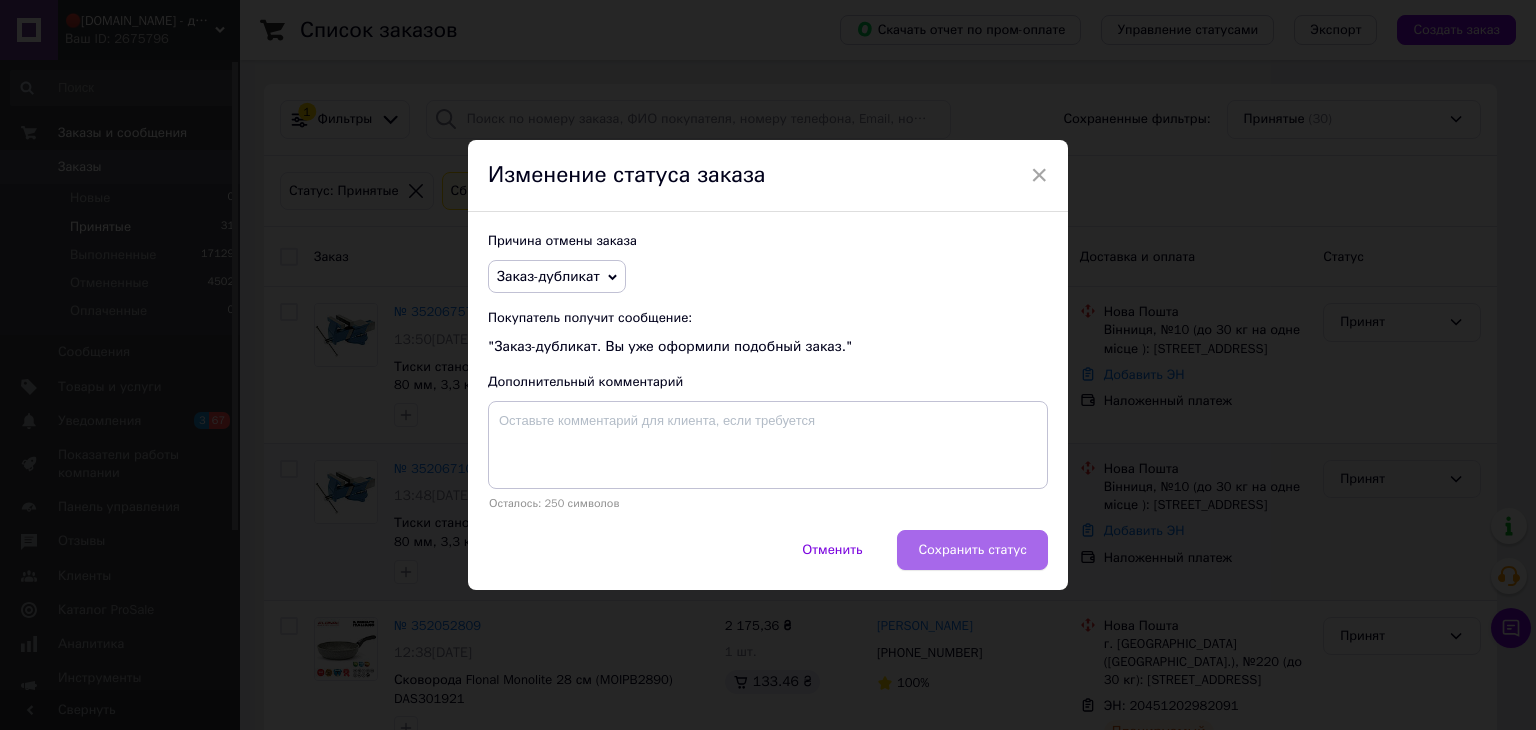 click on "Сохранить статус" at bounding box center [972, 550] 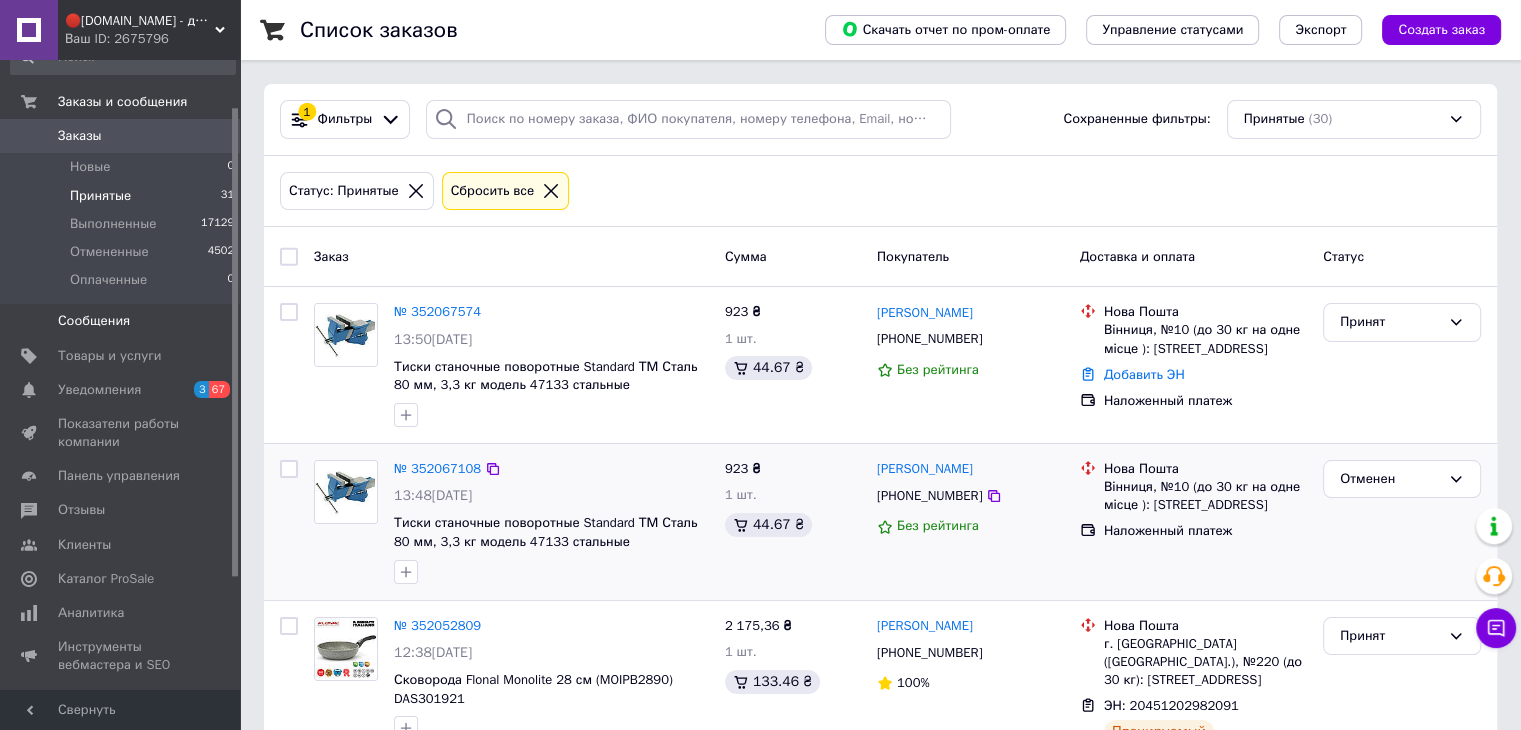 scroll, scrollTop: 66, scrollLeft: 0, axis: vertical 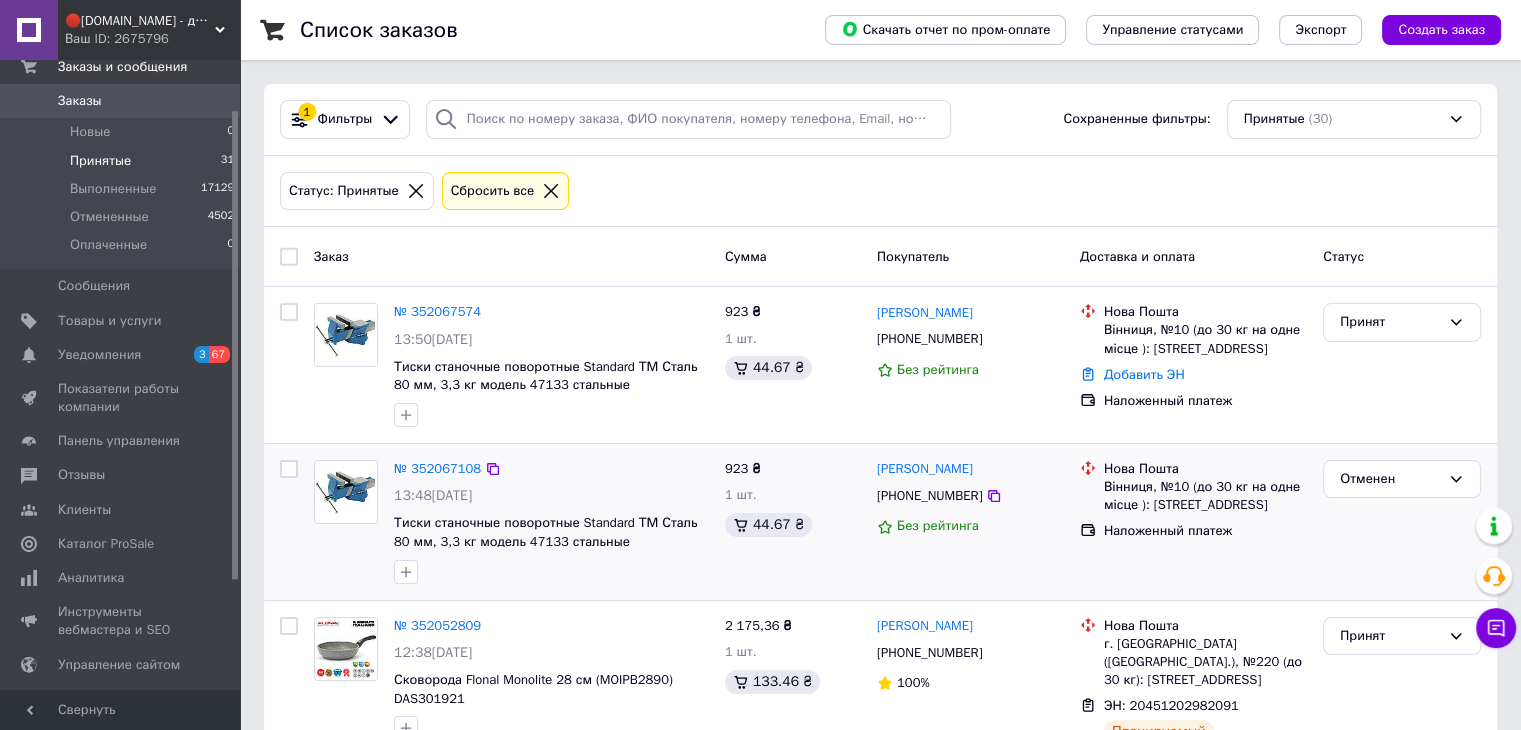 click on "Принятые" at bounding box center [100, 161] 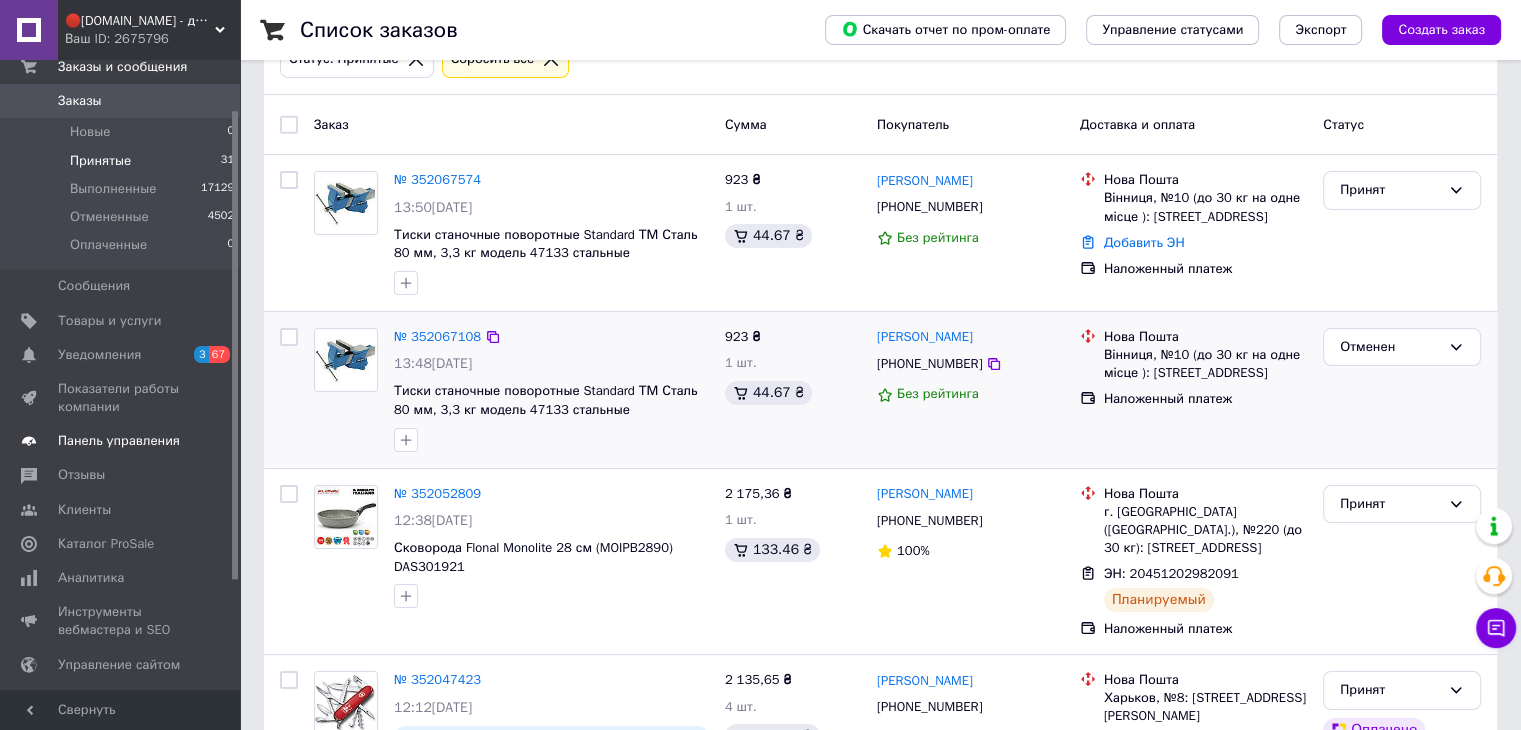 scroll, scrollTop: 133, scrollLeft: 0, axis: vertical 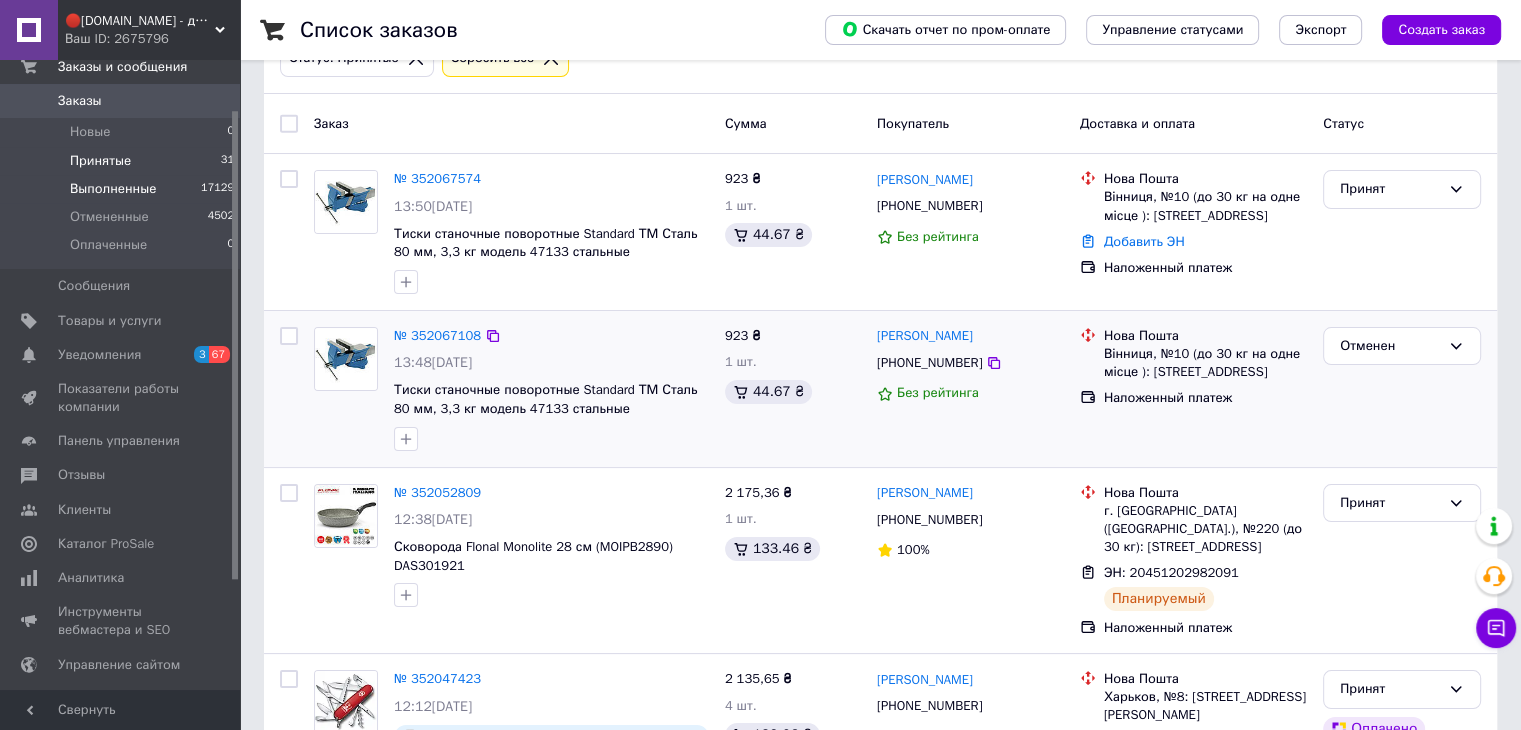 click on "Выполненные" at bounding box center (113, 189) 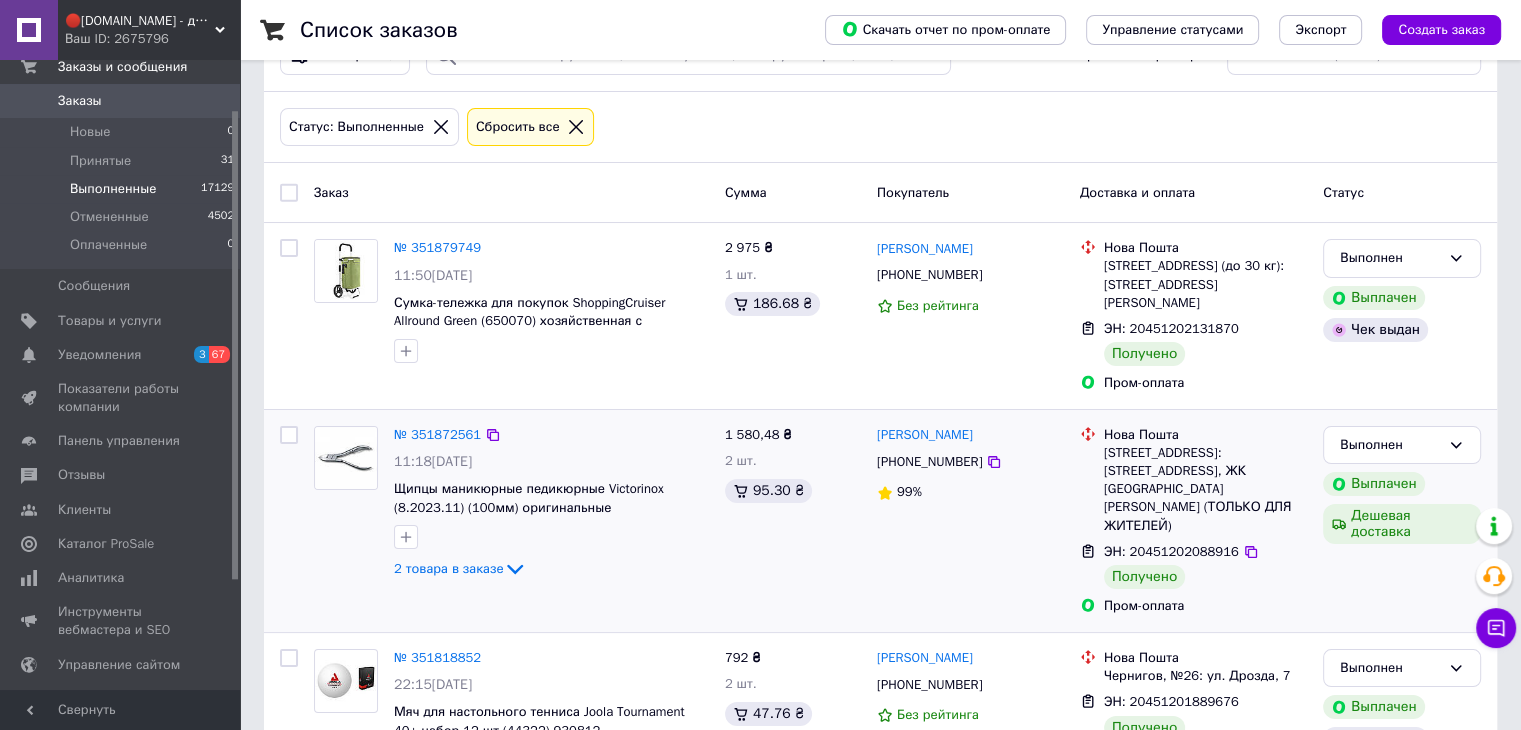 scroll, scrollTop: 200, scrollLeft: 0, axis: vertical 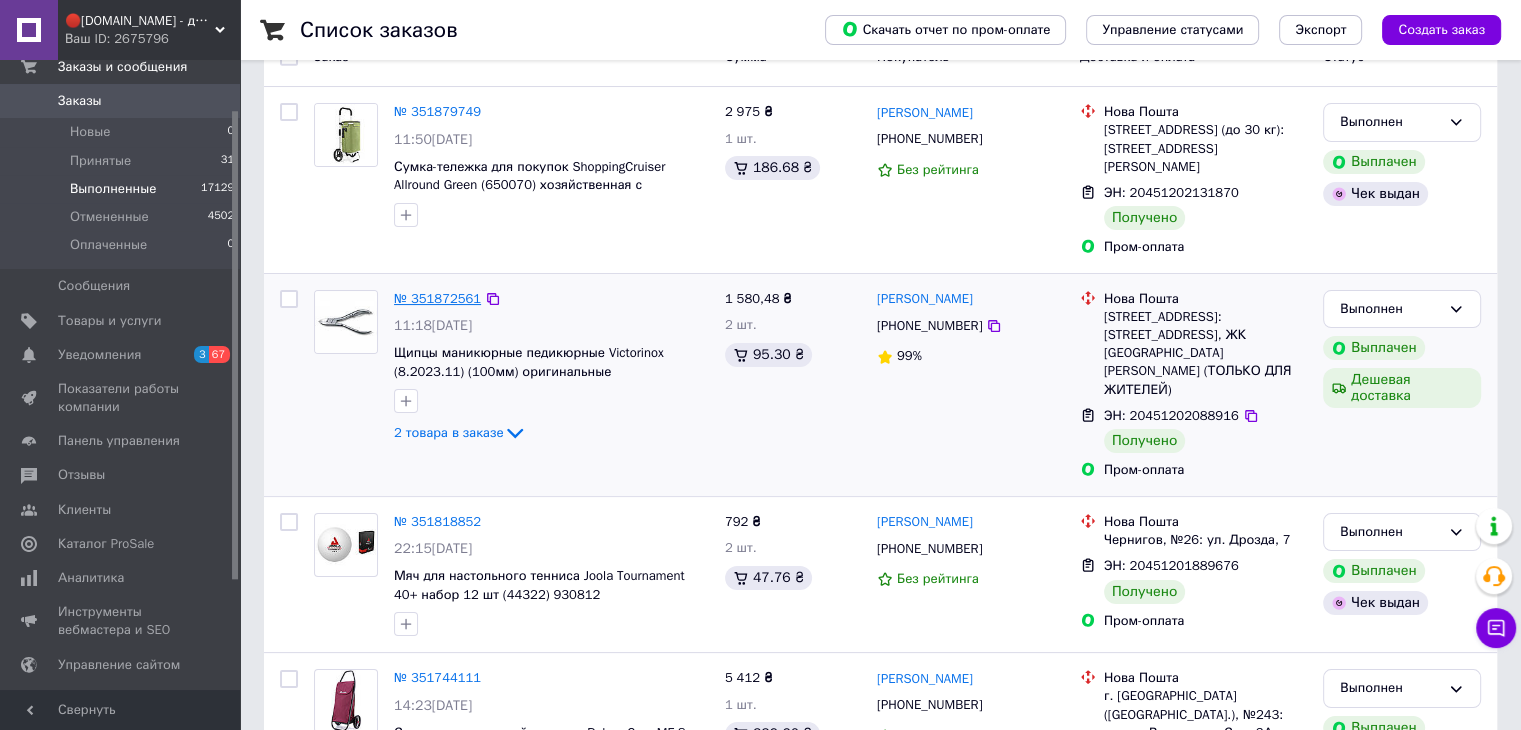 click on "№ 351872561" at bounding box center (437, 298) 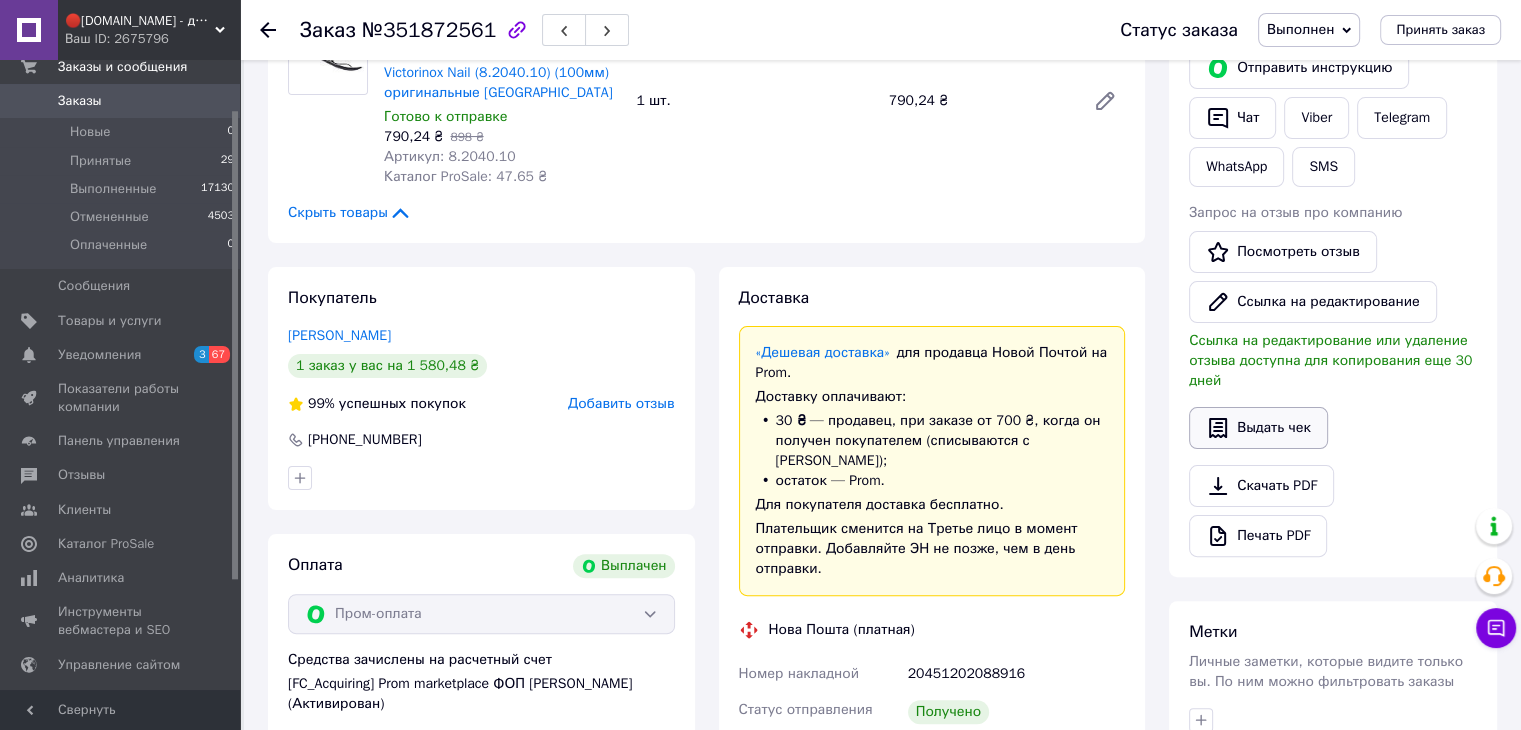 scroll, scrollTop: 433, scrollLeft: 0, axis: vertical 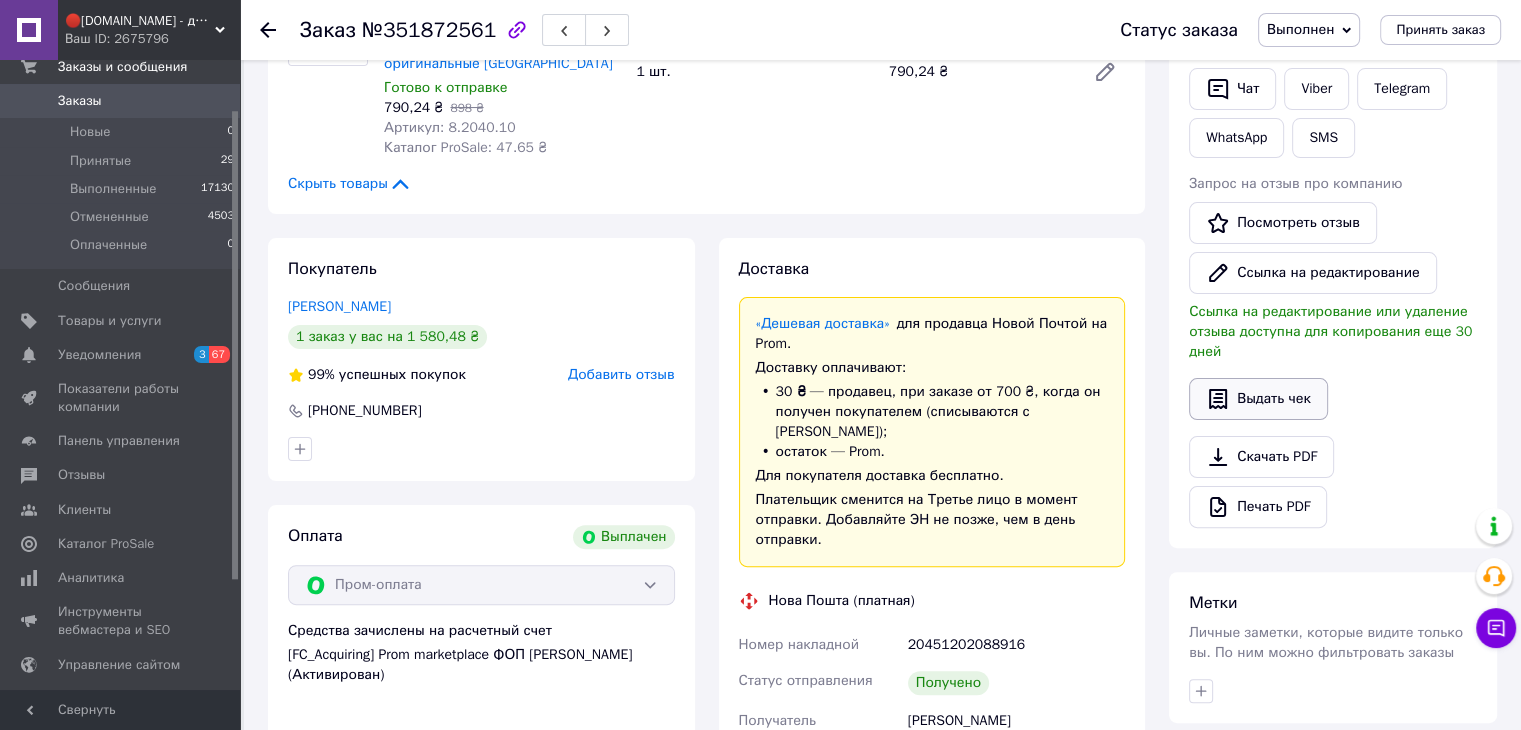 click on "Выдать чек" at bounding box center (1258, 399) 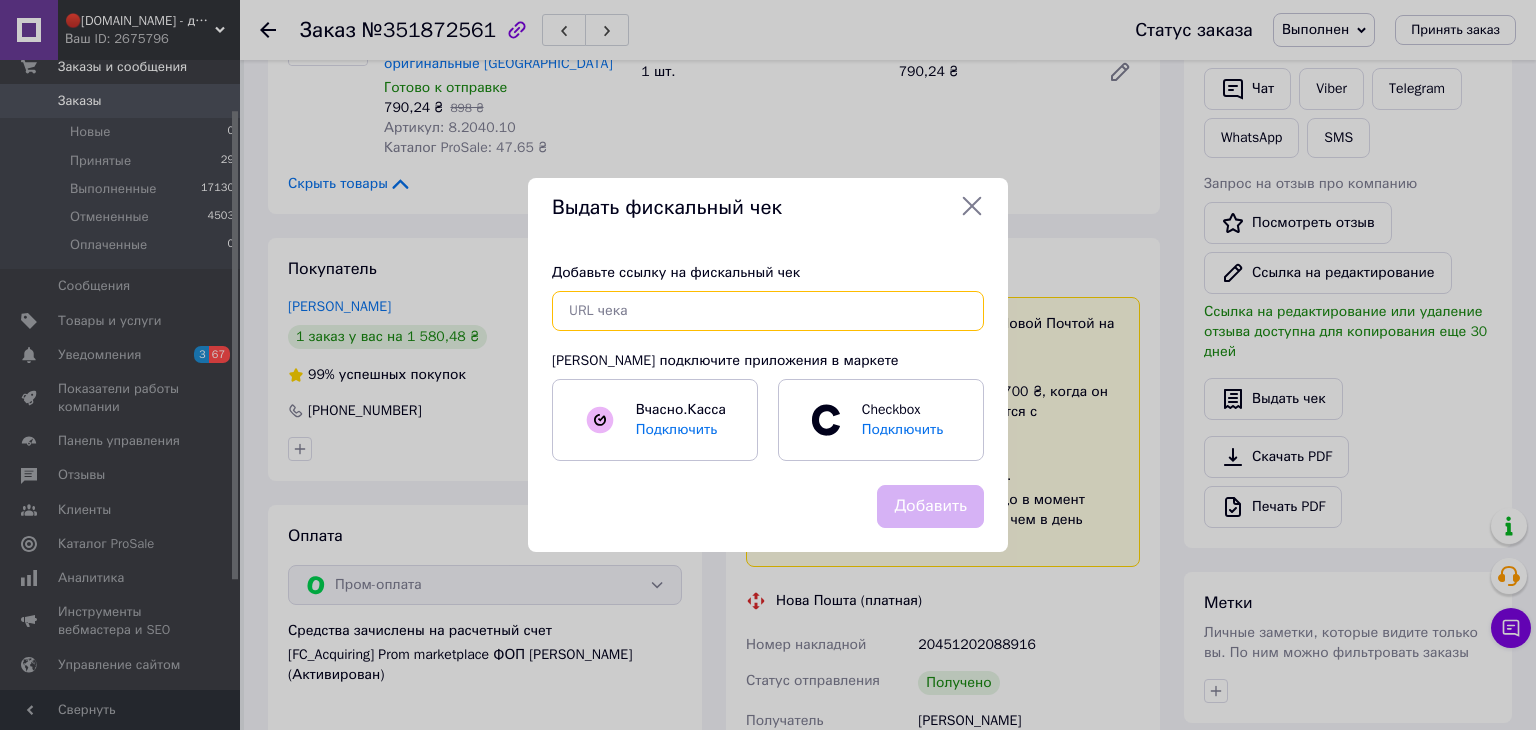 paste on "[URL][DOMAIN_NAME]" 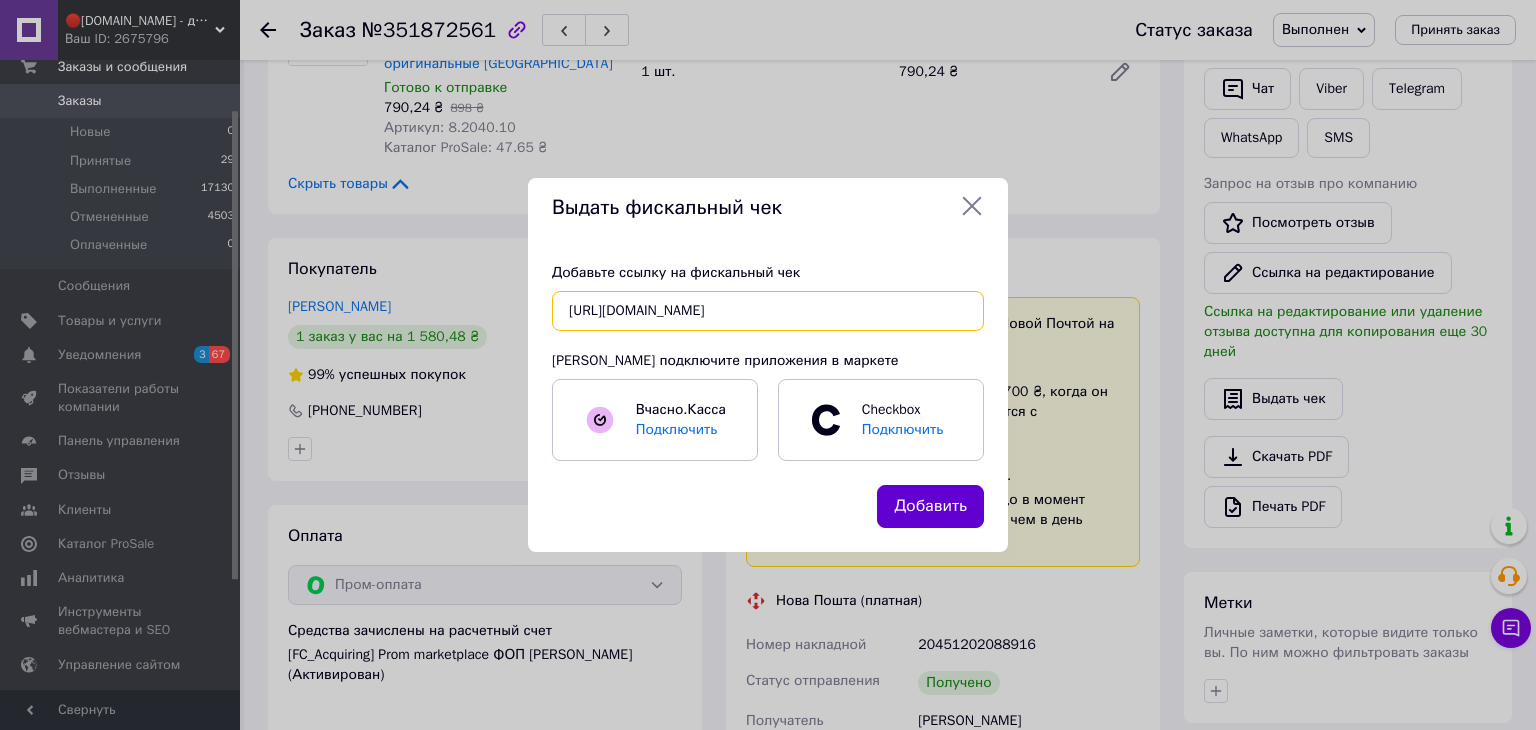 type on "[URL][DOMAIN_NAME]" 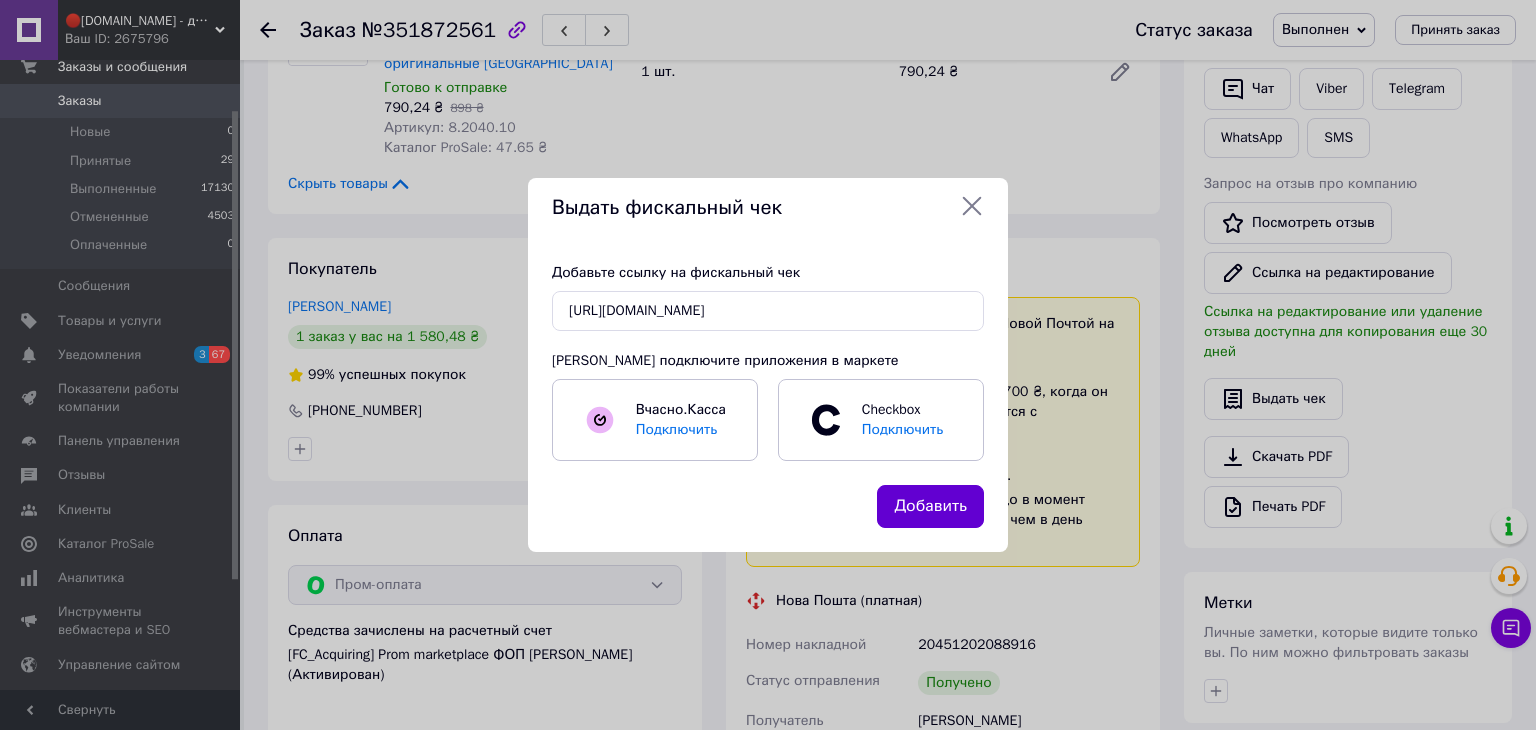 click on "Добавить" at bounding box center [930, 506] 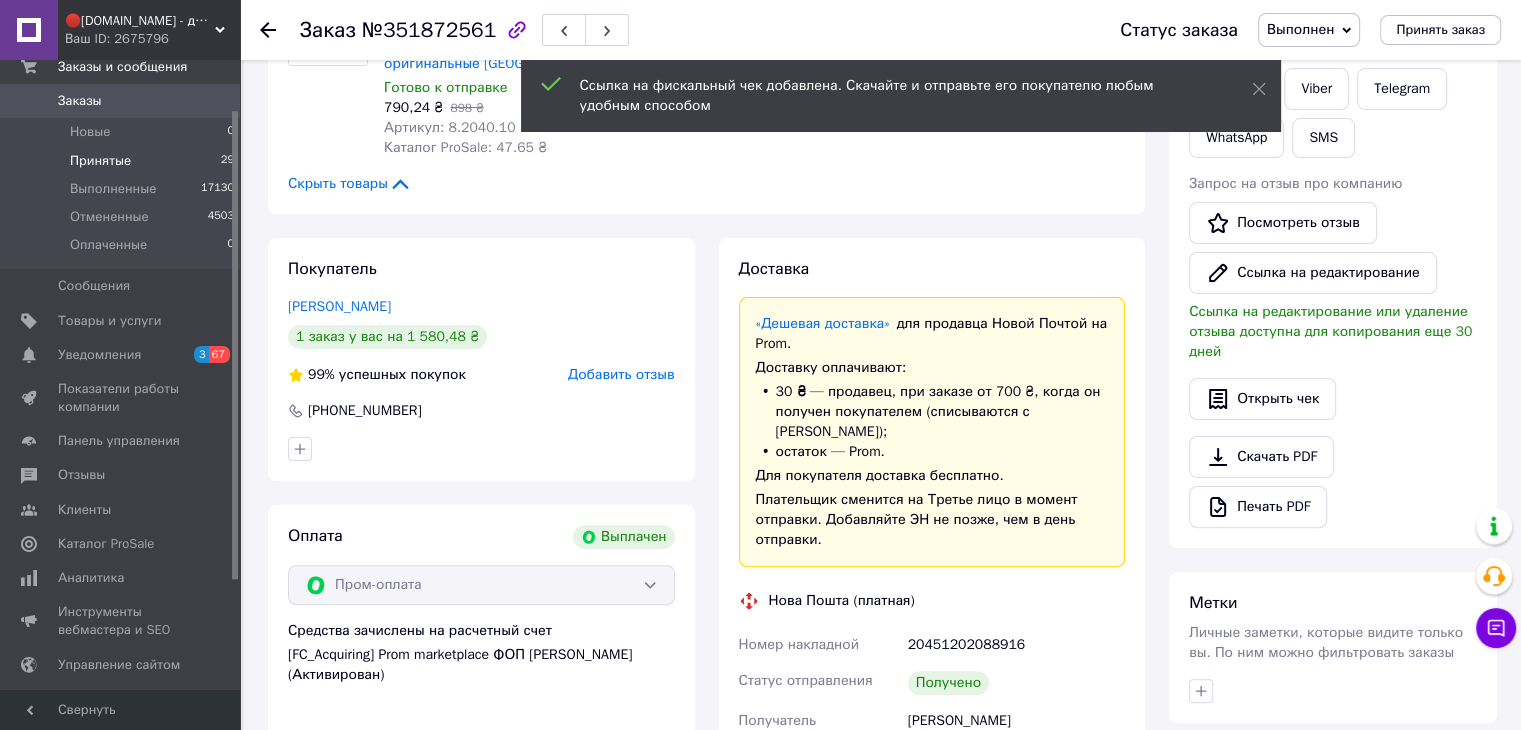 click on "Принятые" at bounding box center [100, 161] 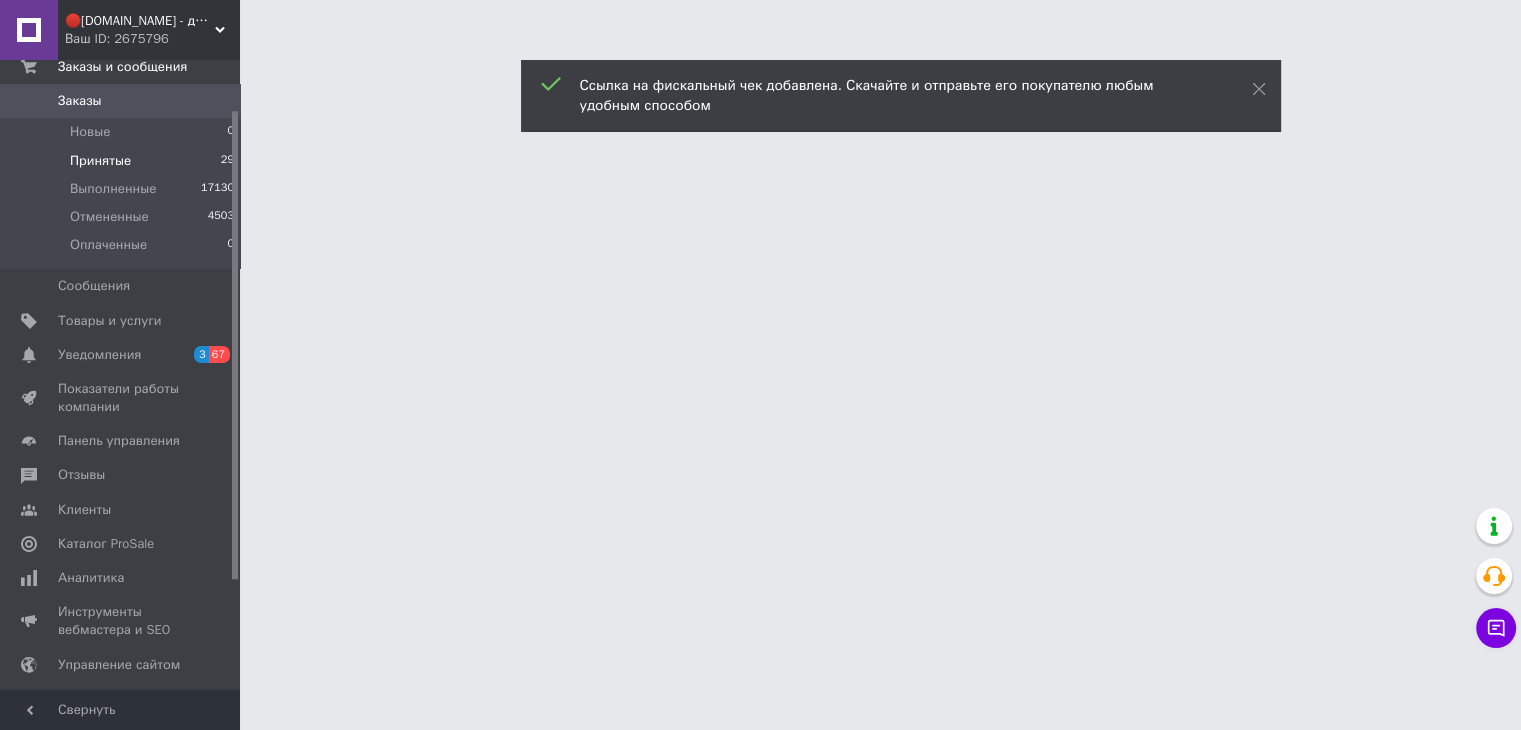 scroll, scrollTop: 0, scrollLeft: 0, axis: both 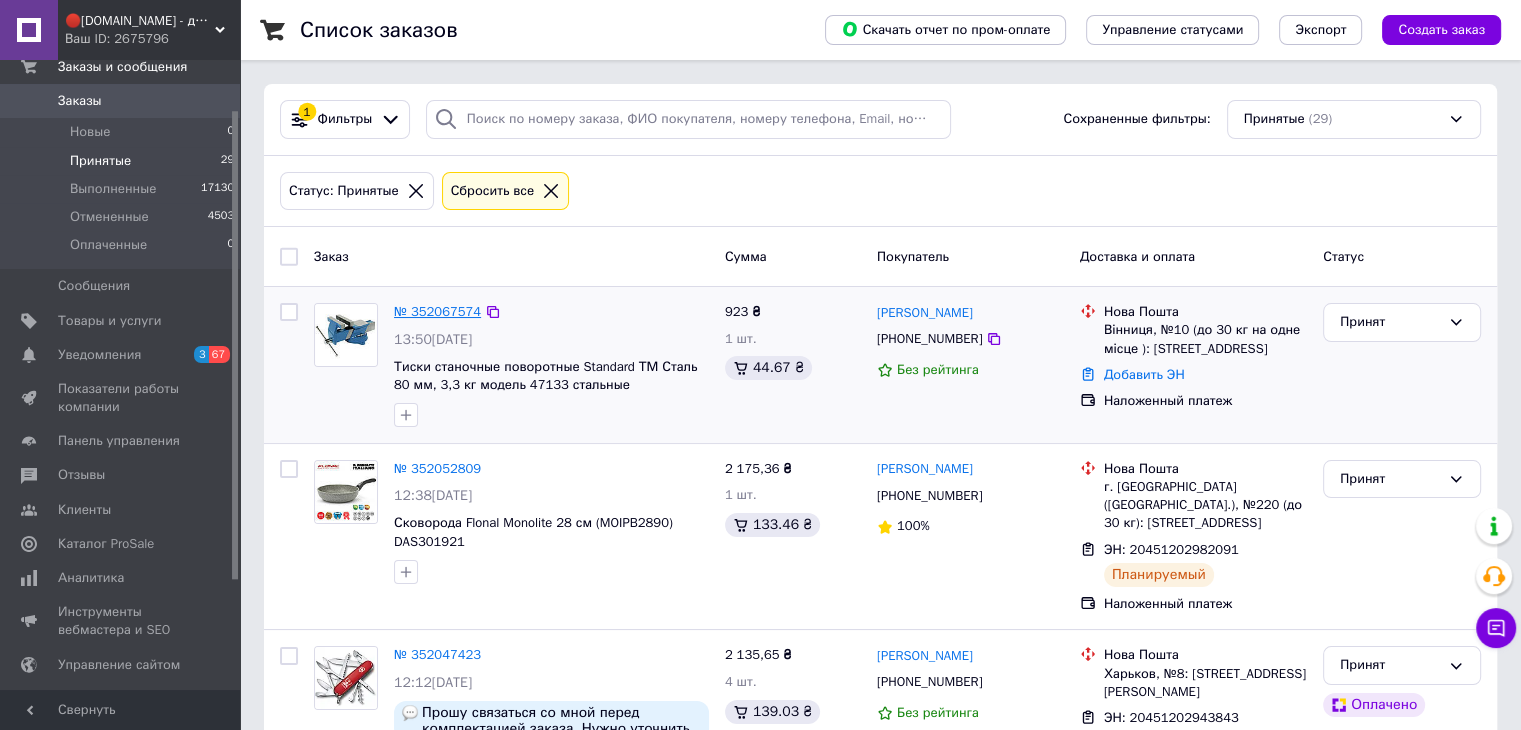 click on "№ 352067574" at bounding box center [437, 311] 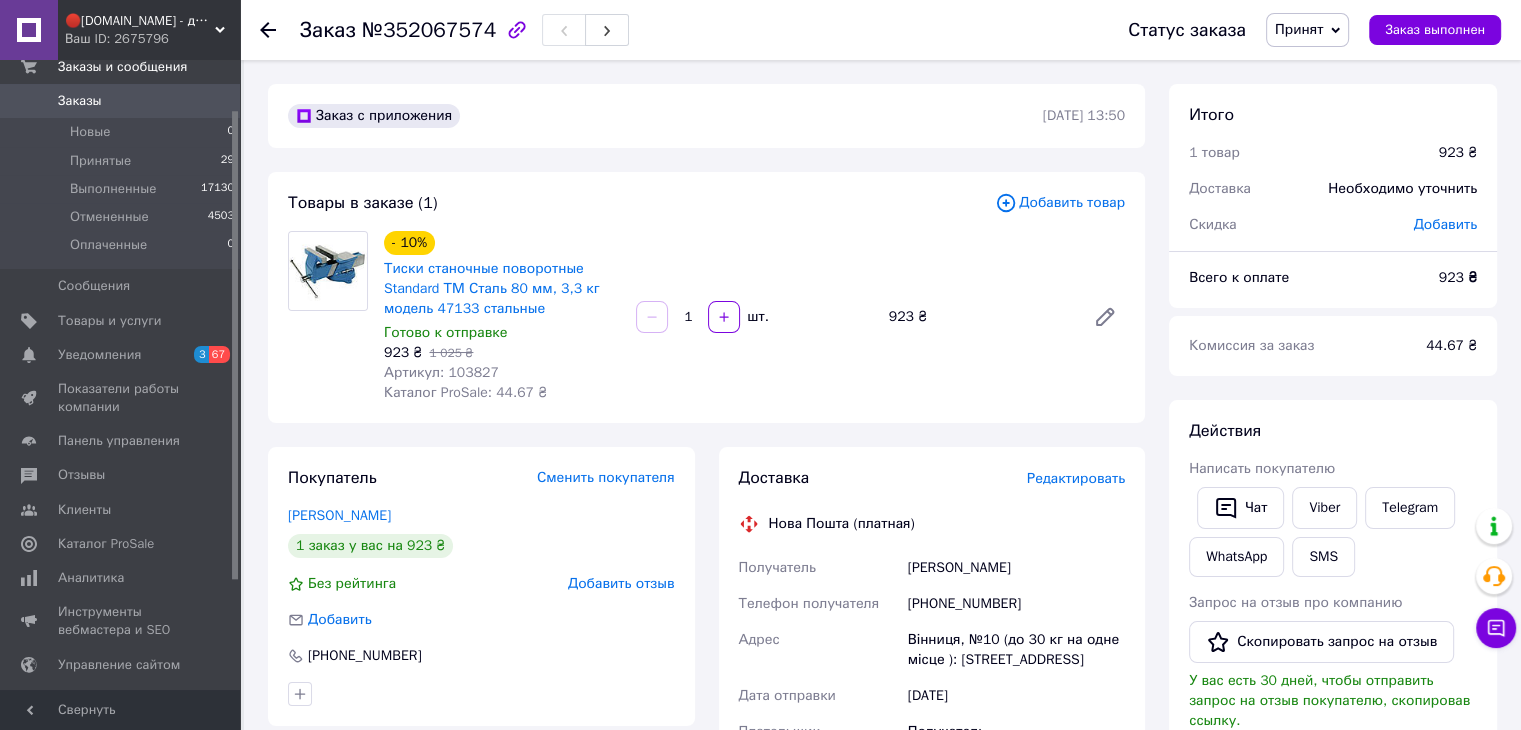 click on "№352067574" at bounding box center [429, 30] 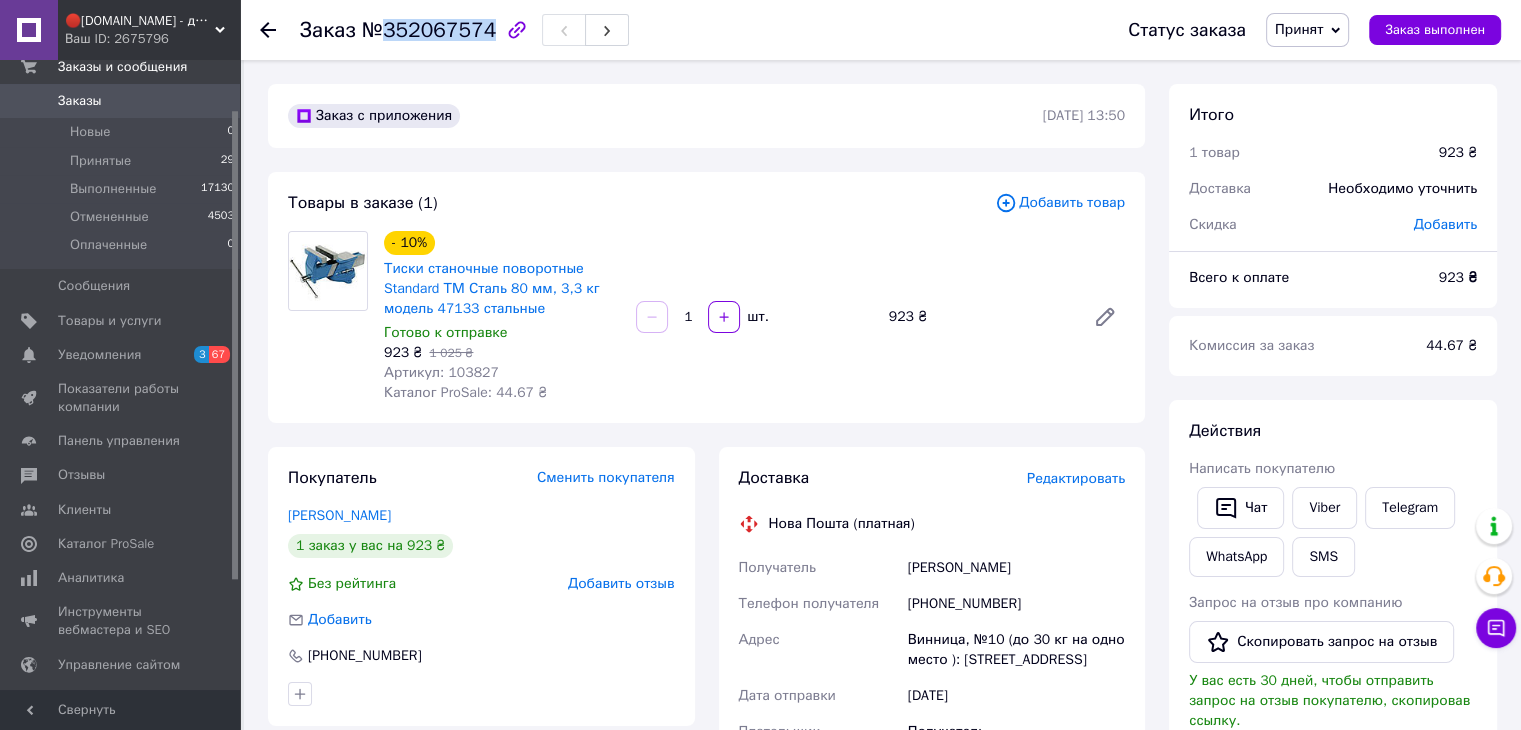 click on "№352067574" at bounding box center (429, 30) 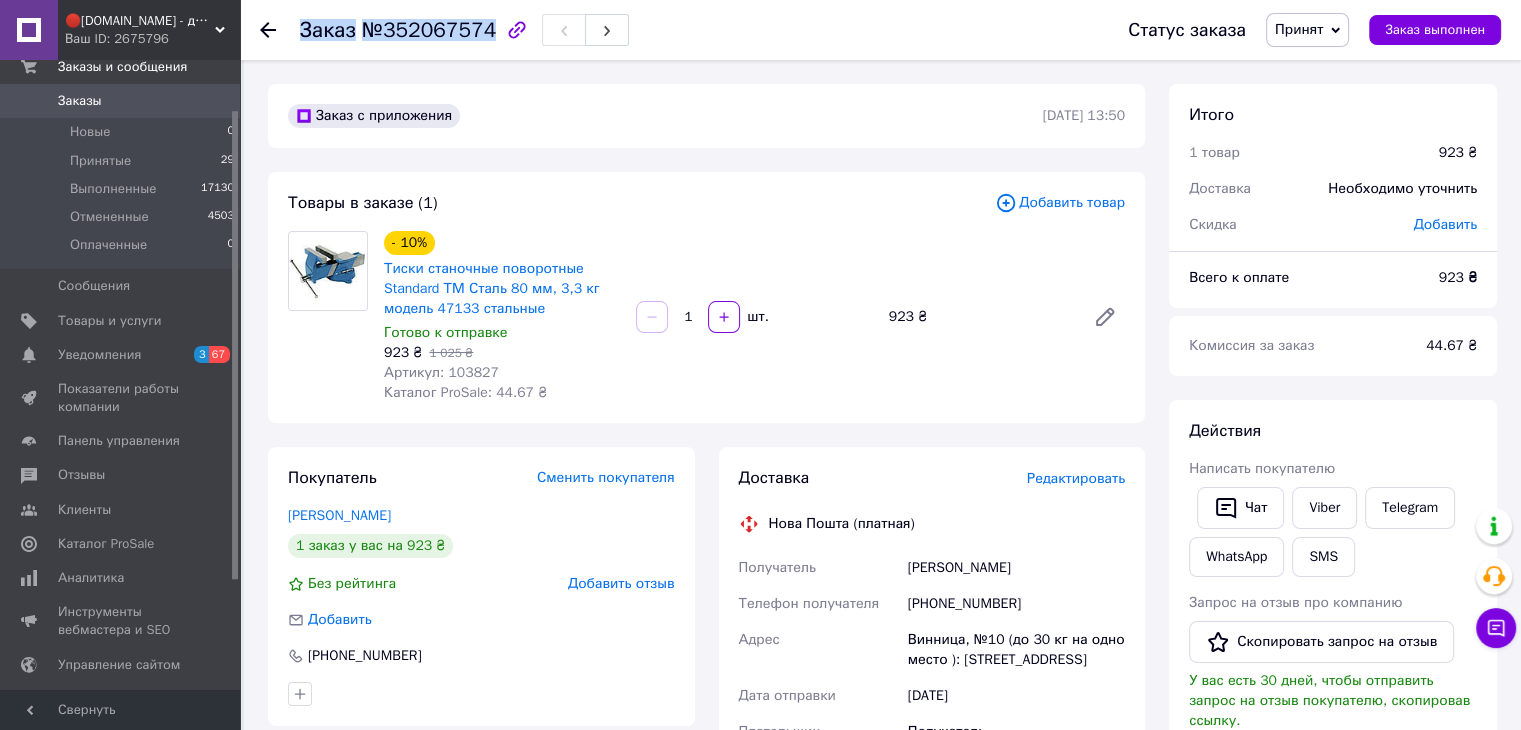 click on "№352067574" at bounding box center (429, 30) 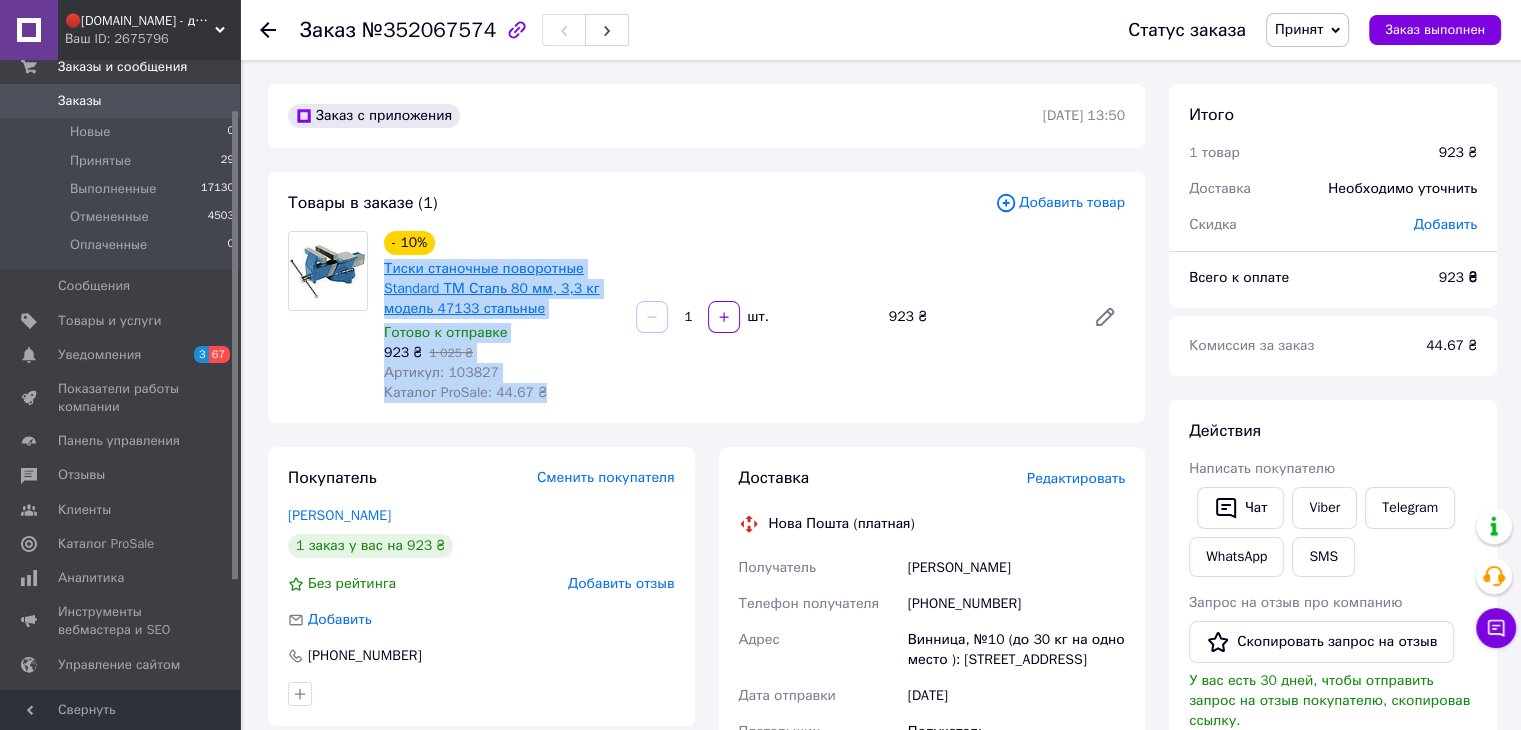drag, startPoint x: 479, startPoint y: 367, endPoint x: 424, endPoint y: 277, distance: 105.47511 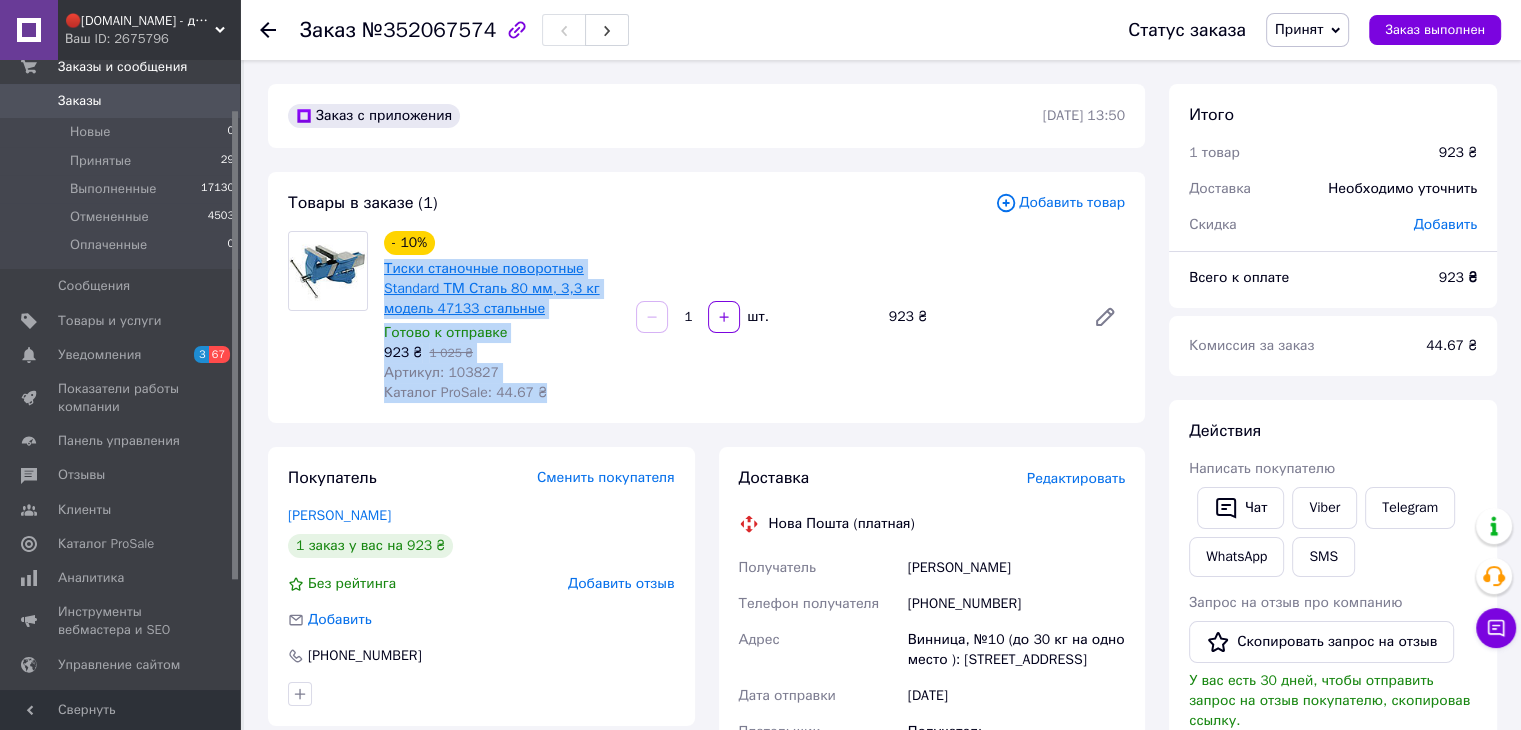 copy on "Тиски станочные поворотные Standard ТМ Сталь 80 мм, 3,3 кг модель 47133 стальные Готово к отправке 923 ₴   1 025 ₴ Артикул: 103827 Каталог ProSale: 44.67 ₴" 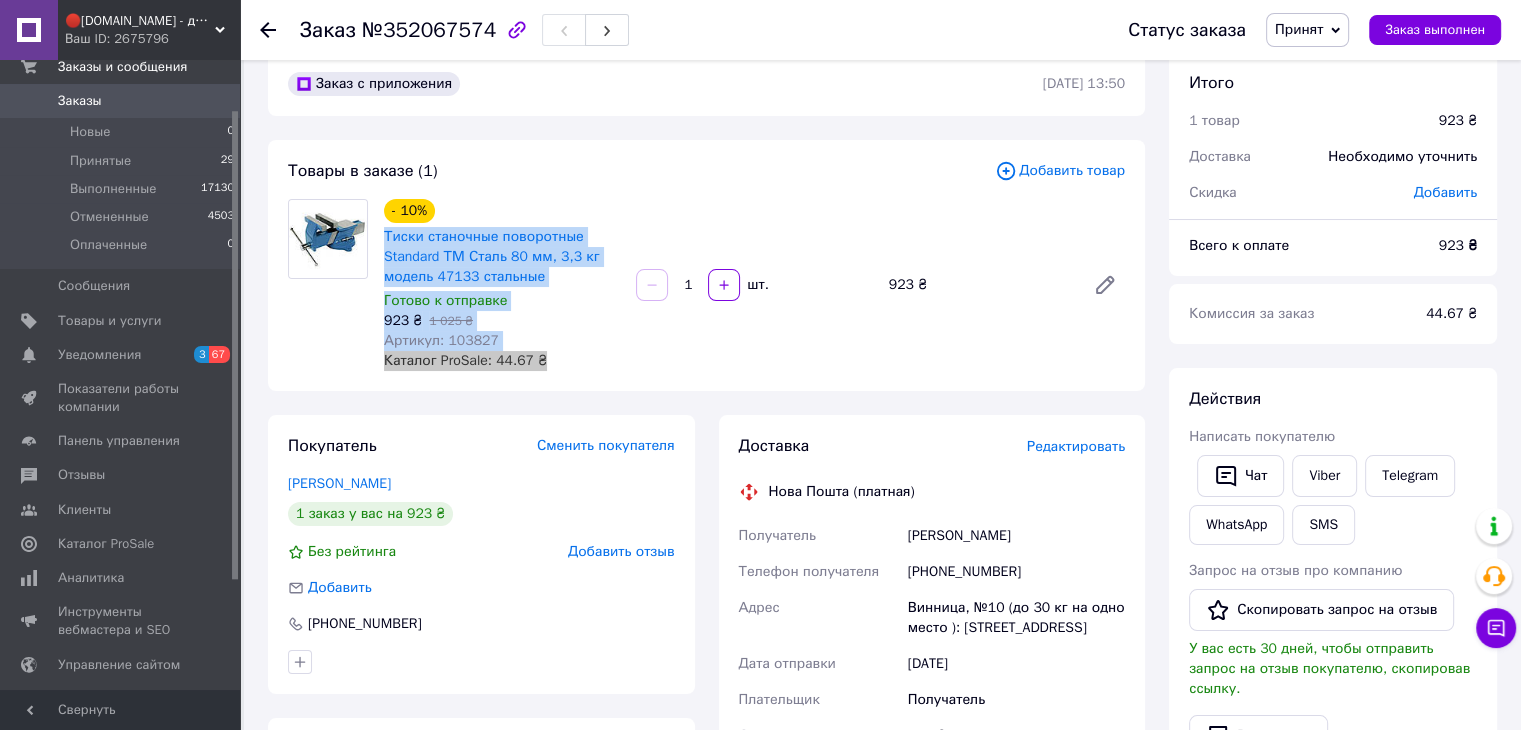 scroll, scrollTop: 200, scrollLeft: 0, axis: vertical 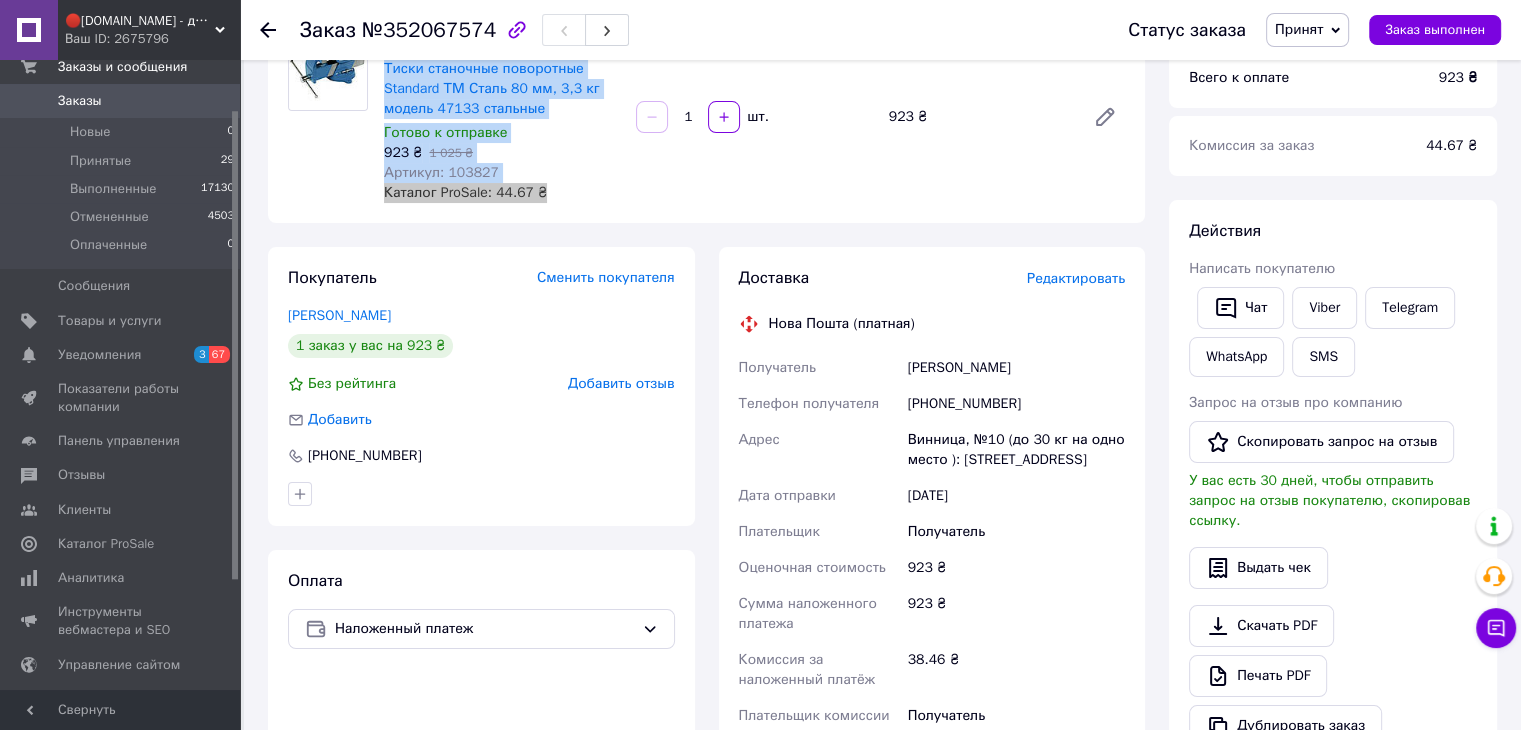drag, startPoint x: 1123, startPoint y: 463, endPoint x: 759, endPoint y: 327, distance: 388.5769 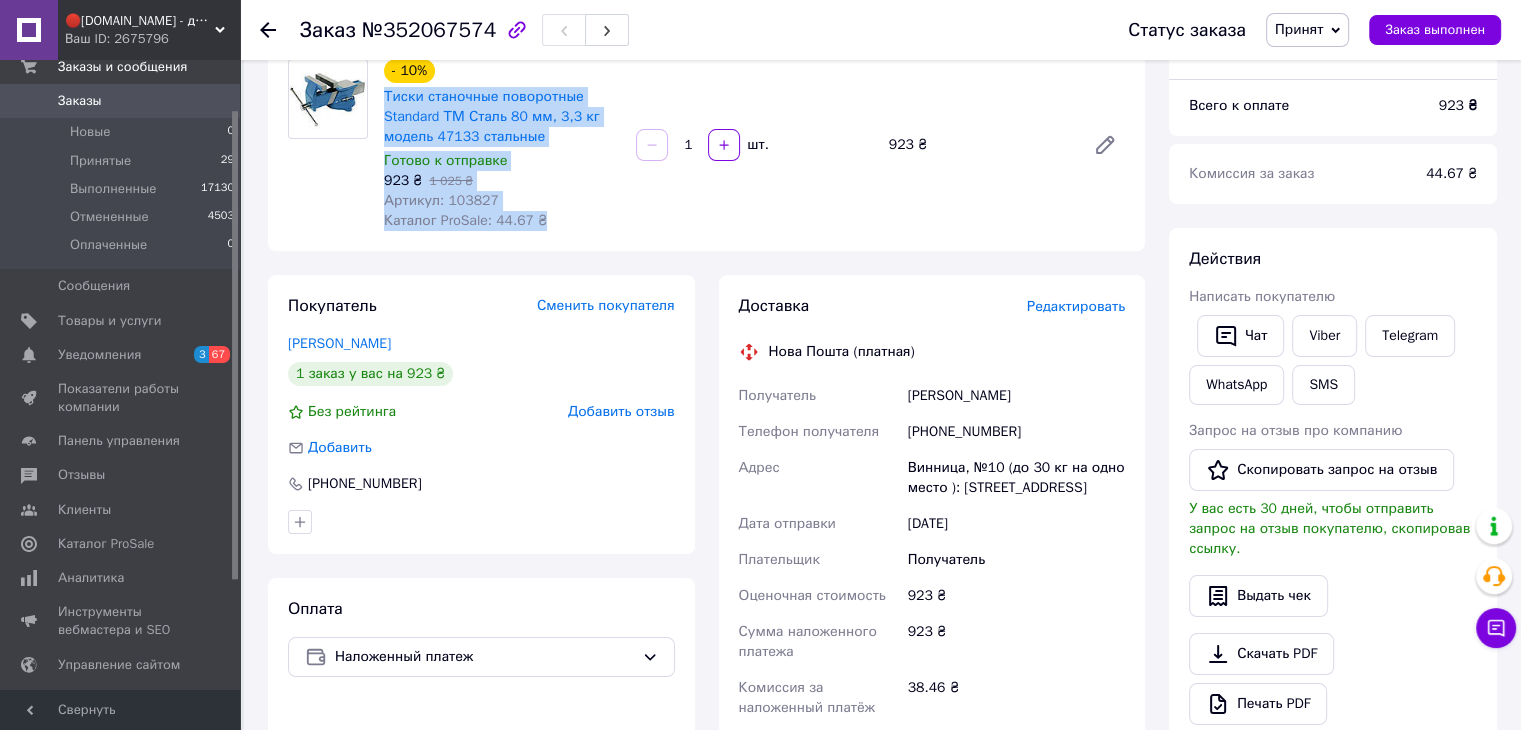scroll, scrollTop: 133, scrollLeft: 0, axis: vertical 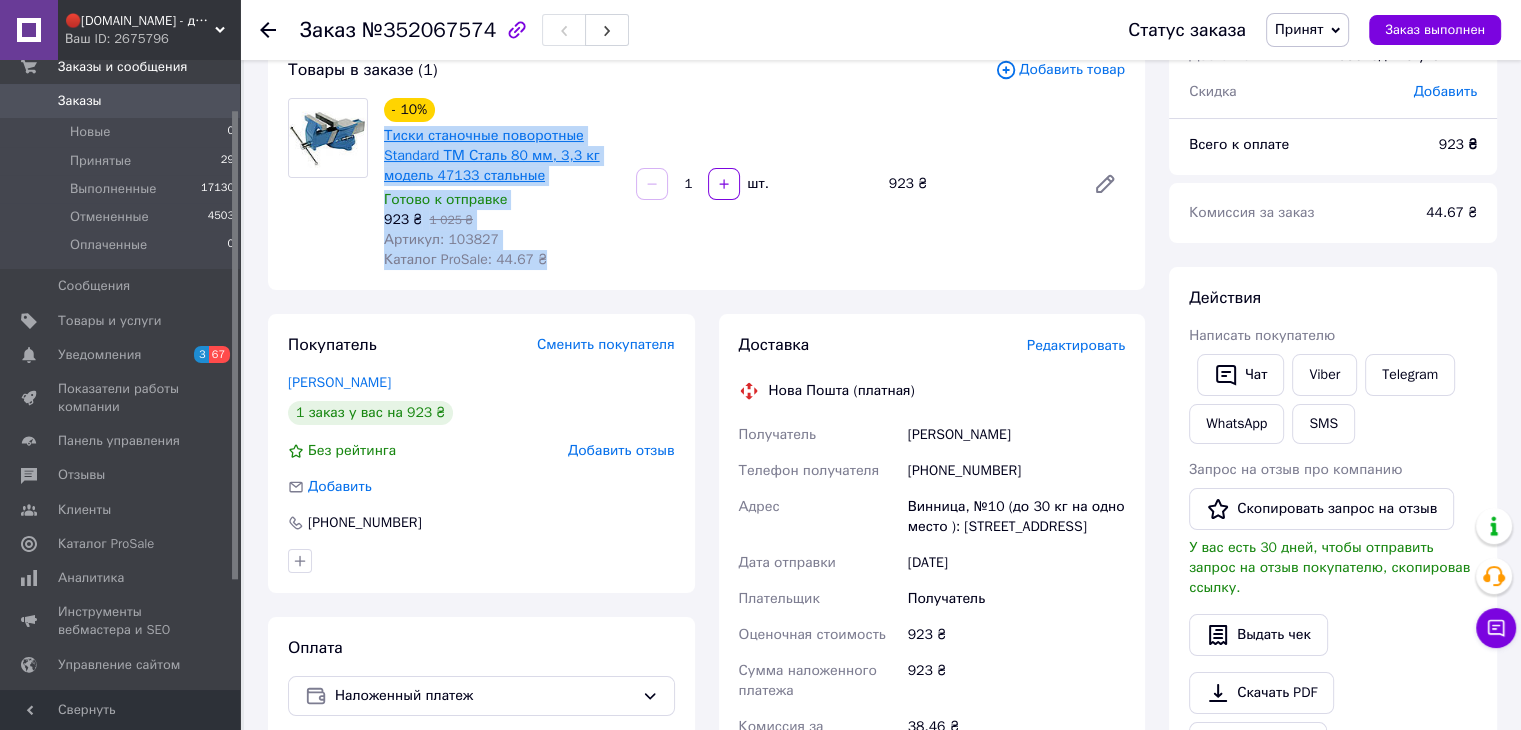 click on "Тиски станочные поворотные Standard ТМ Сталь 80 мм, 3,3 кг модель 47133 стальные" at bounding box center (492, 155) 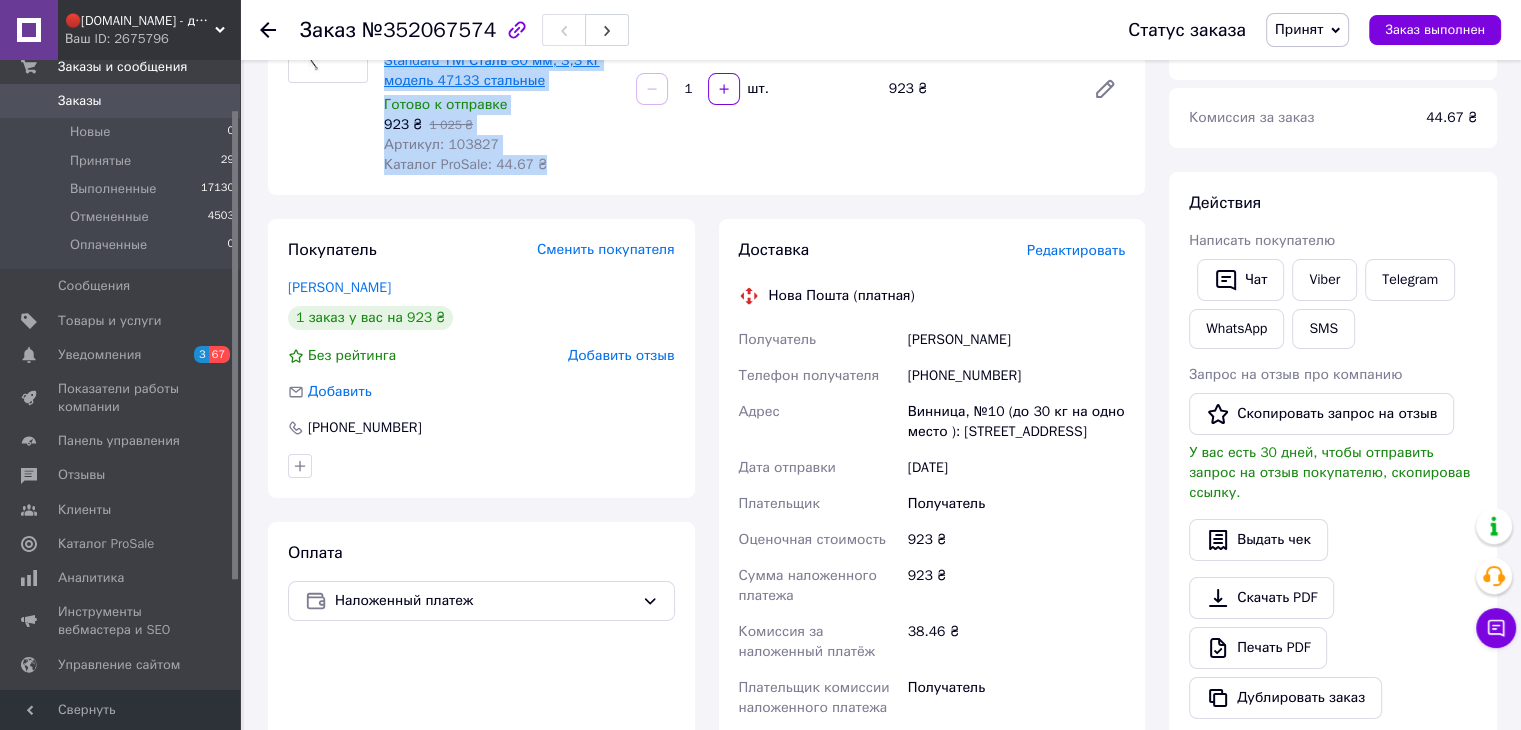 scroll, scrollTop: 200, scrollLeft: 0, axis: vertical 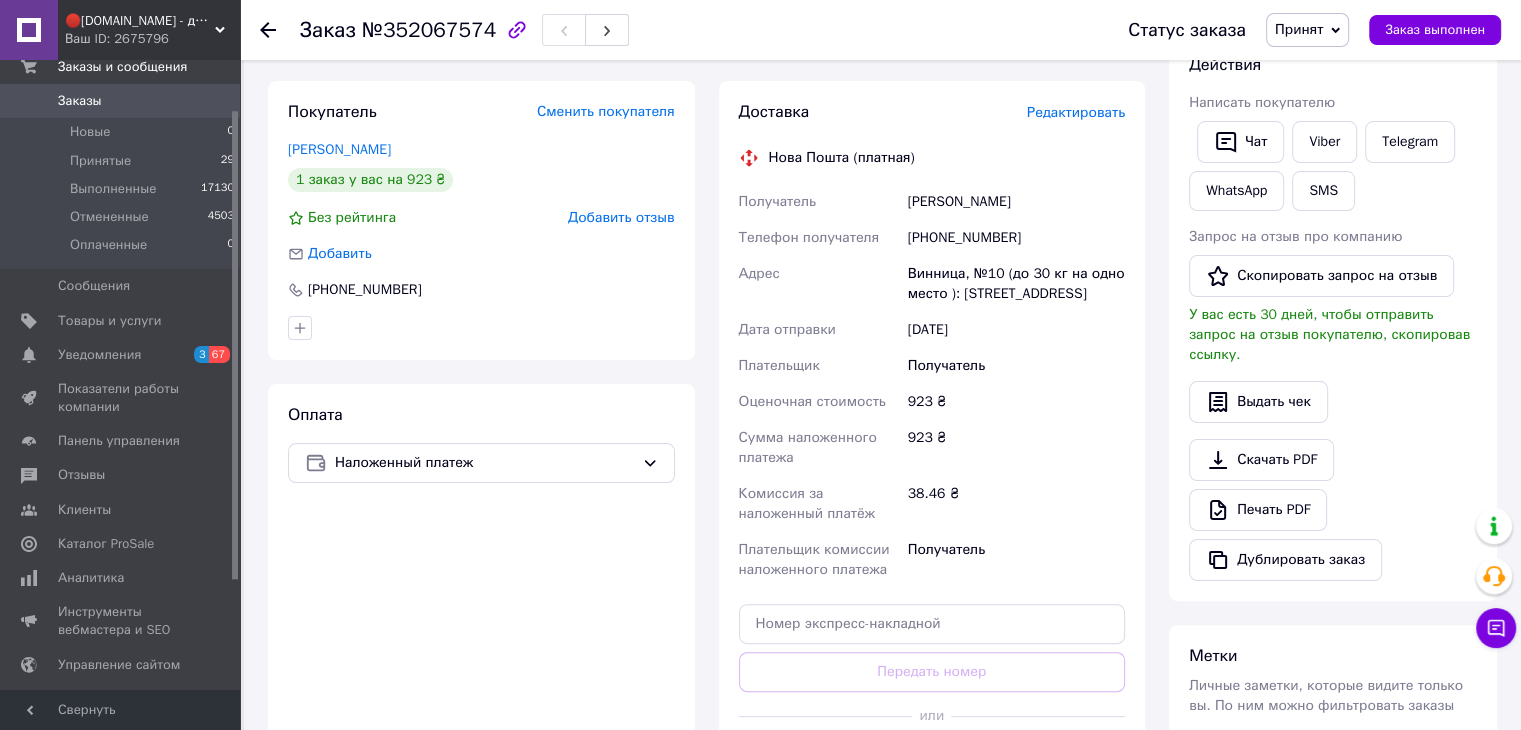 click on "[PHONE_NUMBER]" at bounding box center [1016, 238] 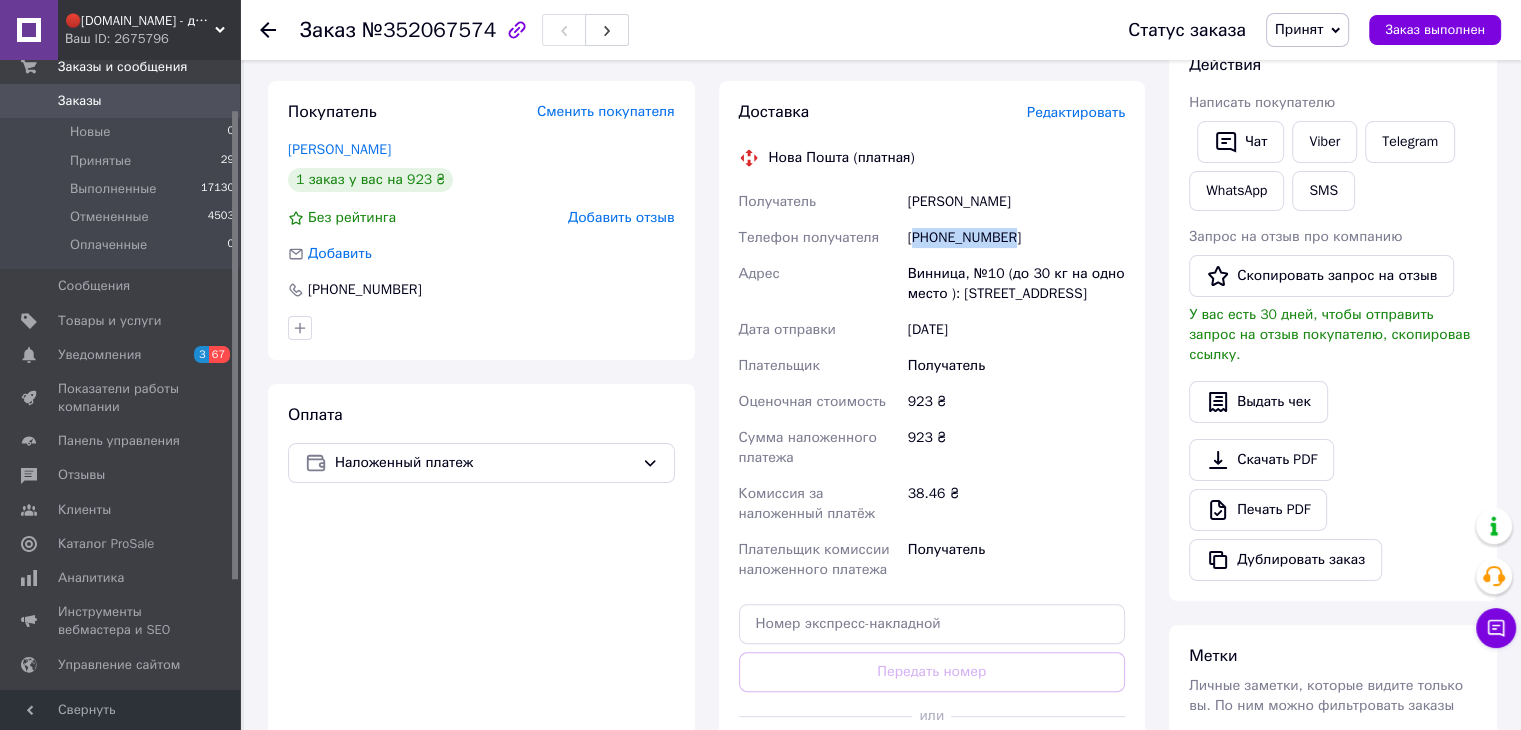 click on "[PHONE_NUMBER]" at bounding box center (1016, 238) 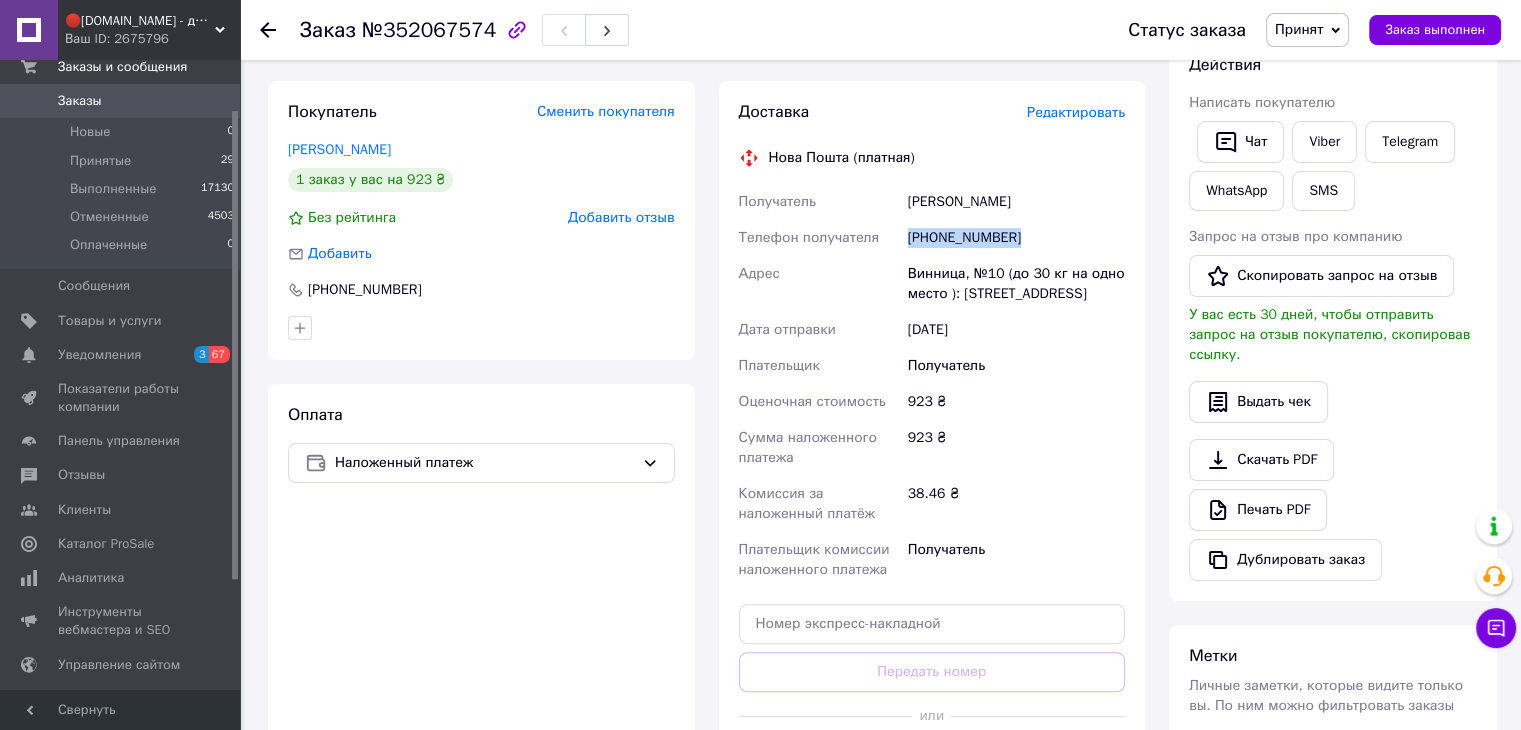 click on "[PHONE_NUMBER]" at bounding box center [1016, 238] 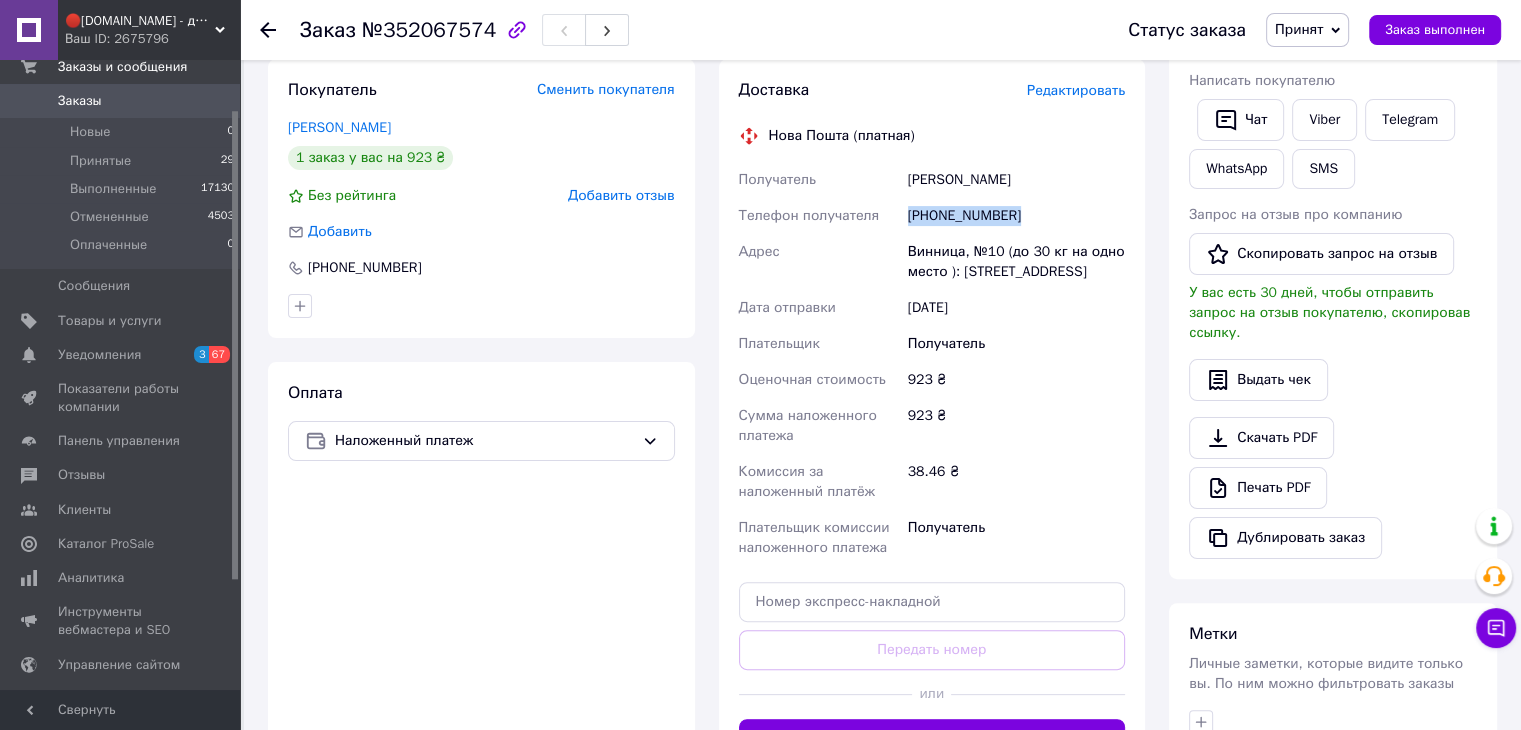 scroll, scrollTop: 433, scrollLeft: 0, axis: vertical 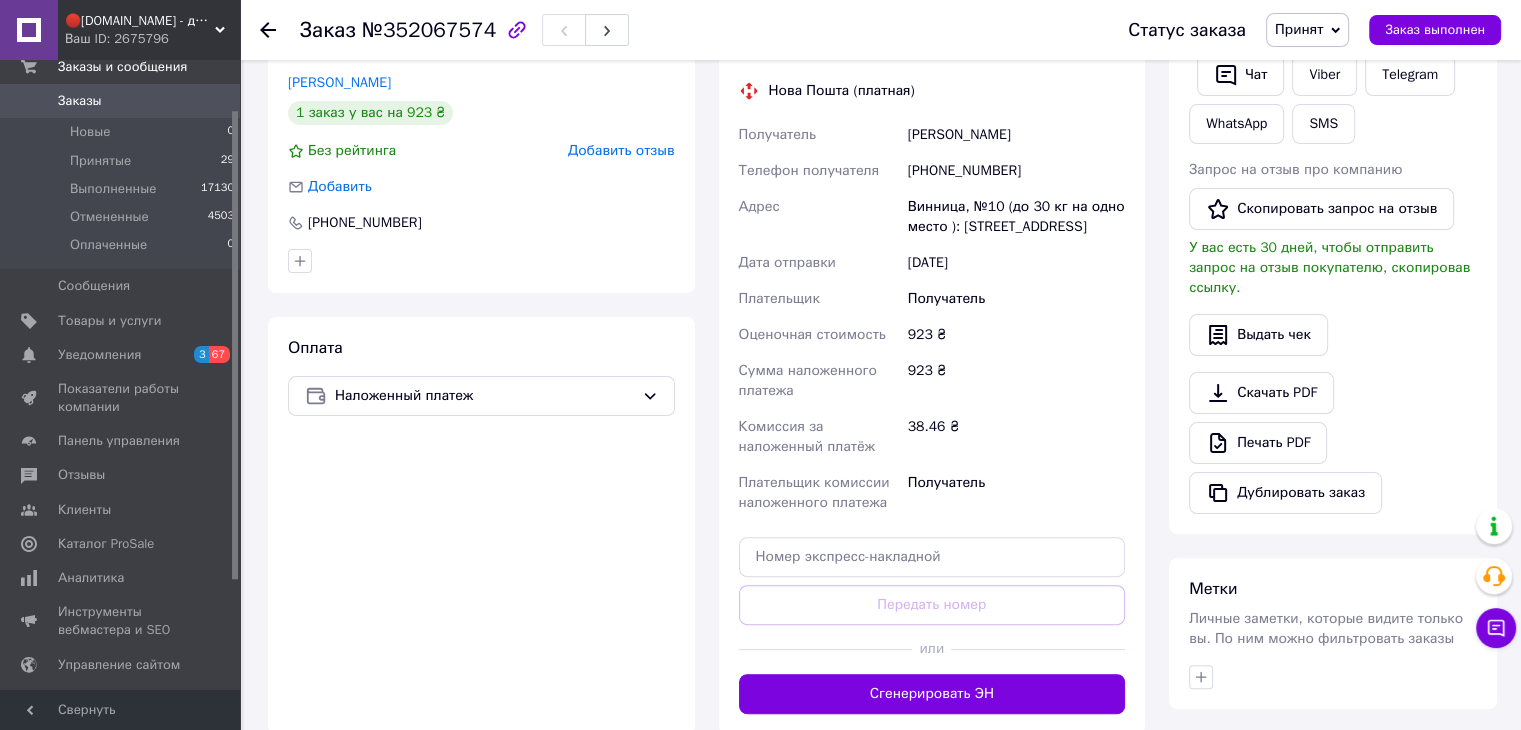 click on "Винница, №10 (до 30 кг на одно место ): [STREET_ADDRESS]" at bounding box center (1016, 217) 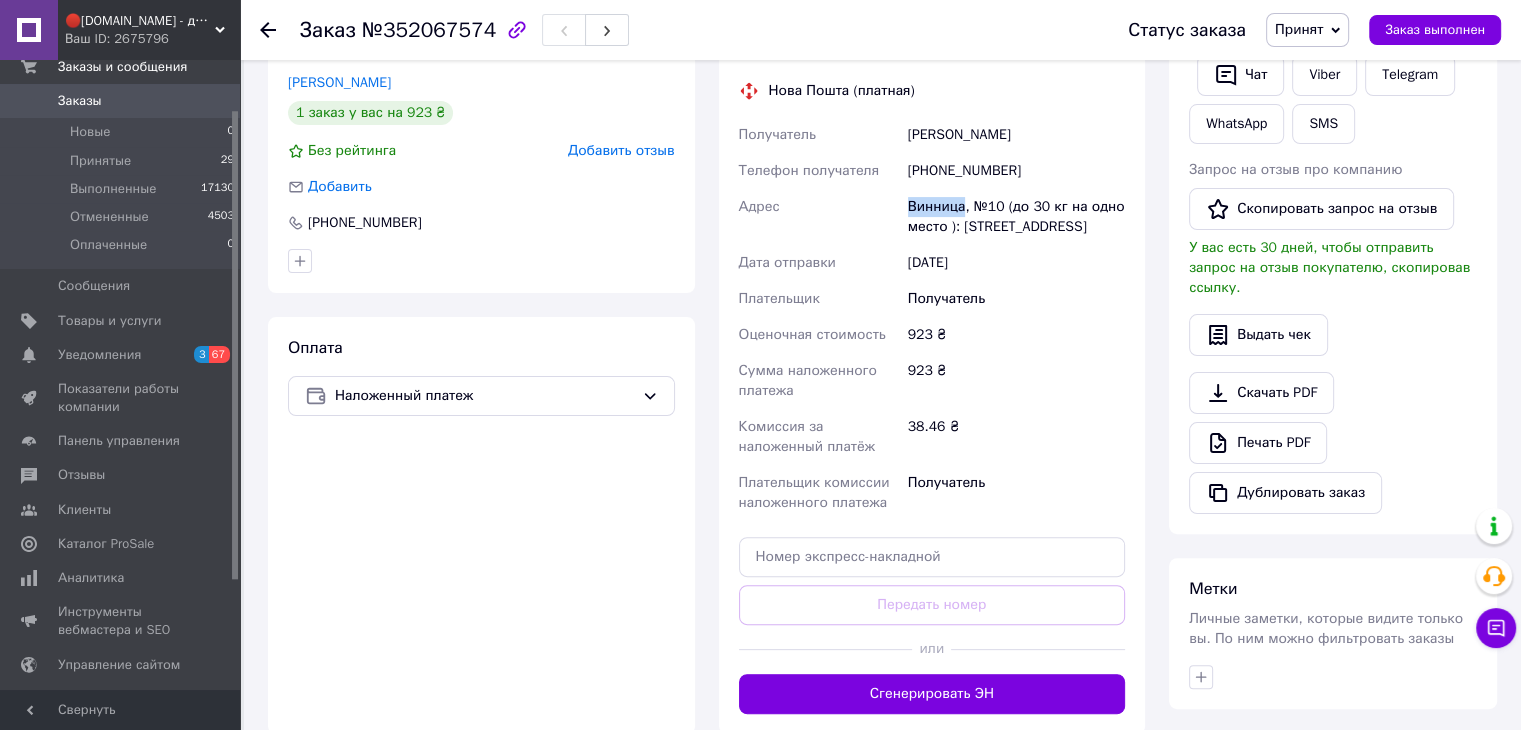 click on "Винница, №10 (до 30 кг на одно место ): [STREET_ADDRESS]" at bounding box center [1016, 217] 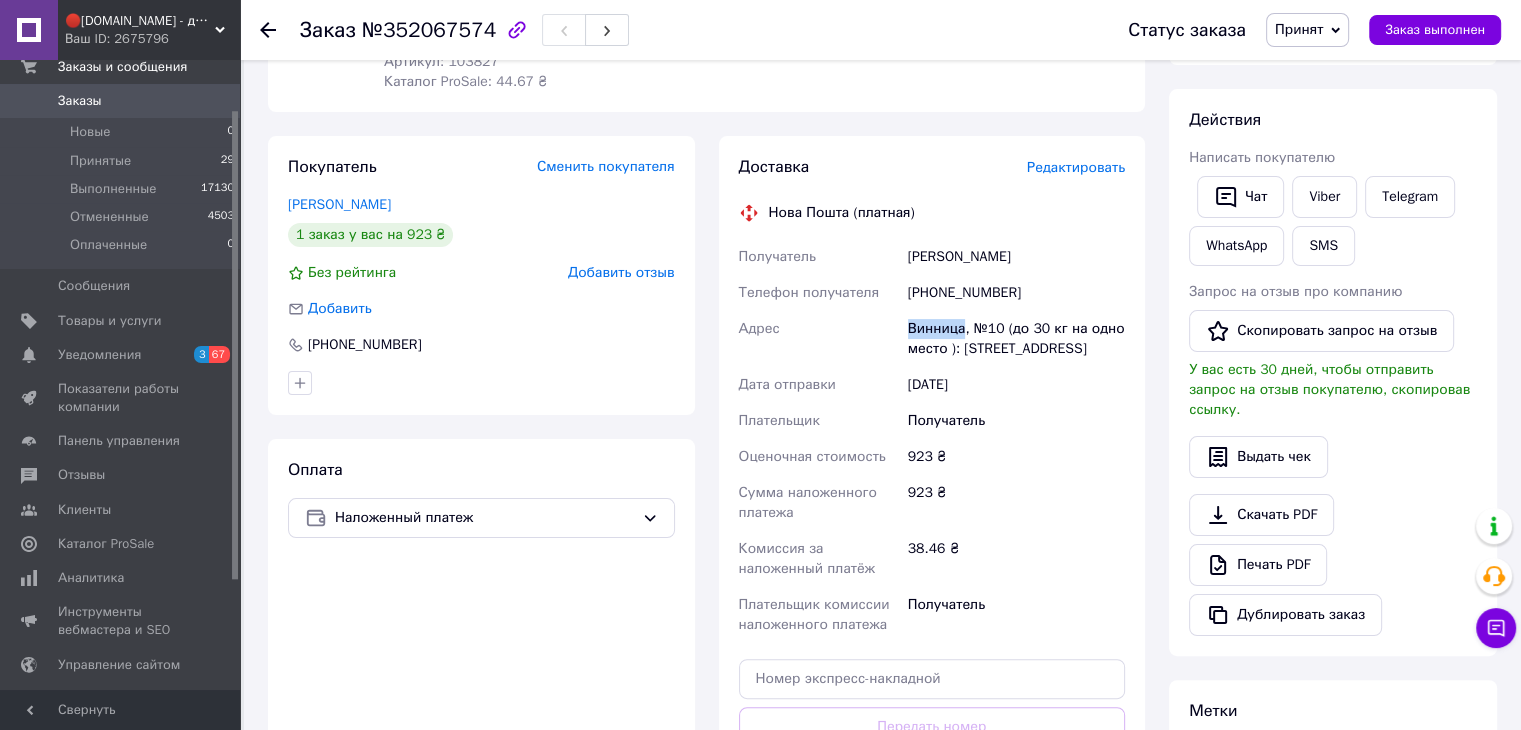scroll, scrollTop: 300, scrollLeft: 0, axis: vertical 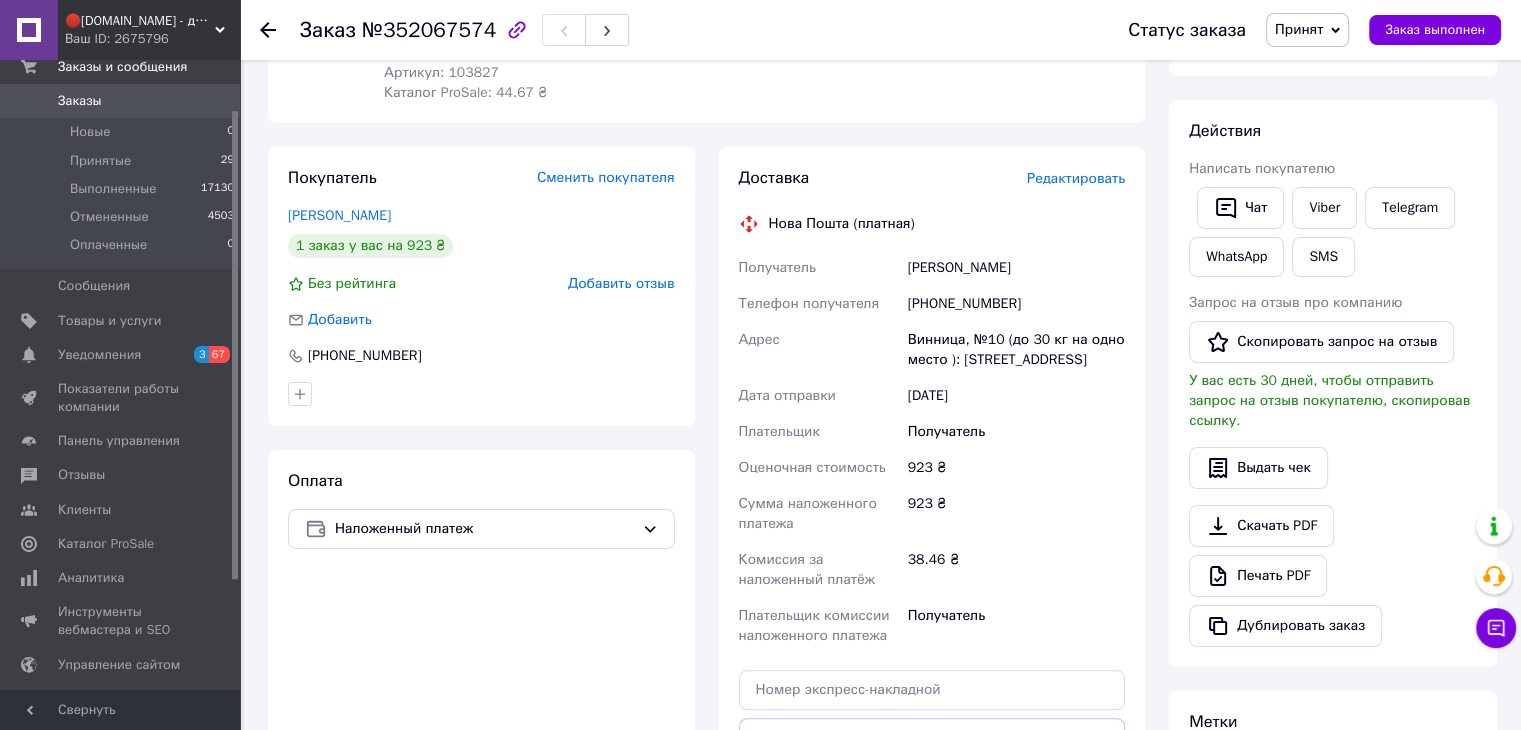 click on "№352067574" at bounding box center [429, 30] 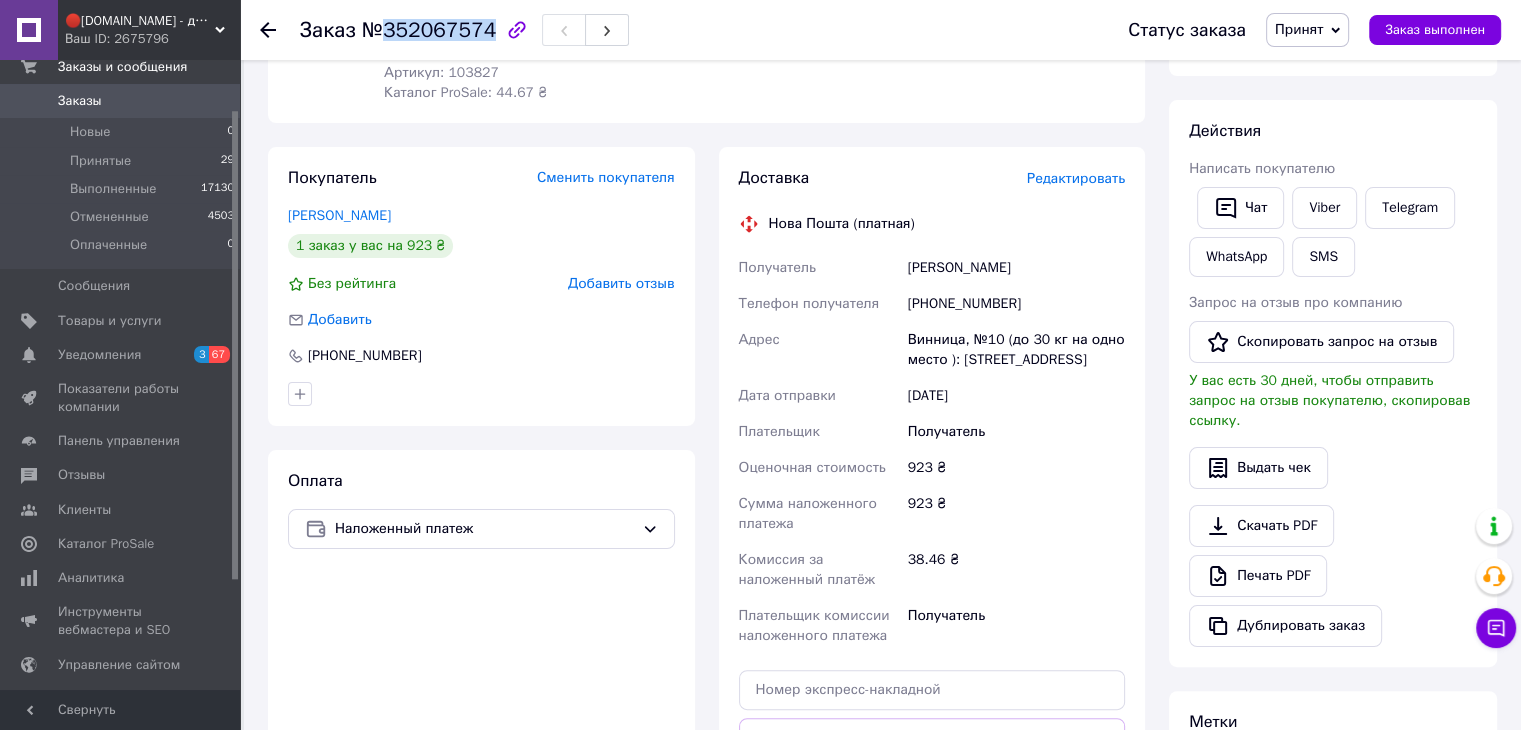 click on "№352067574" at bounding box center (429, 30) 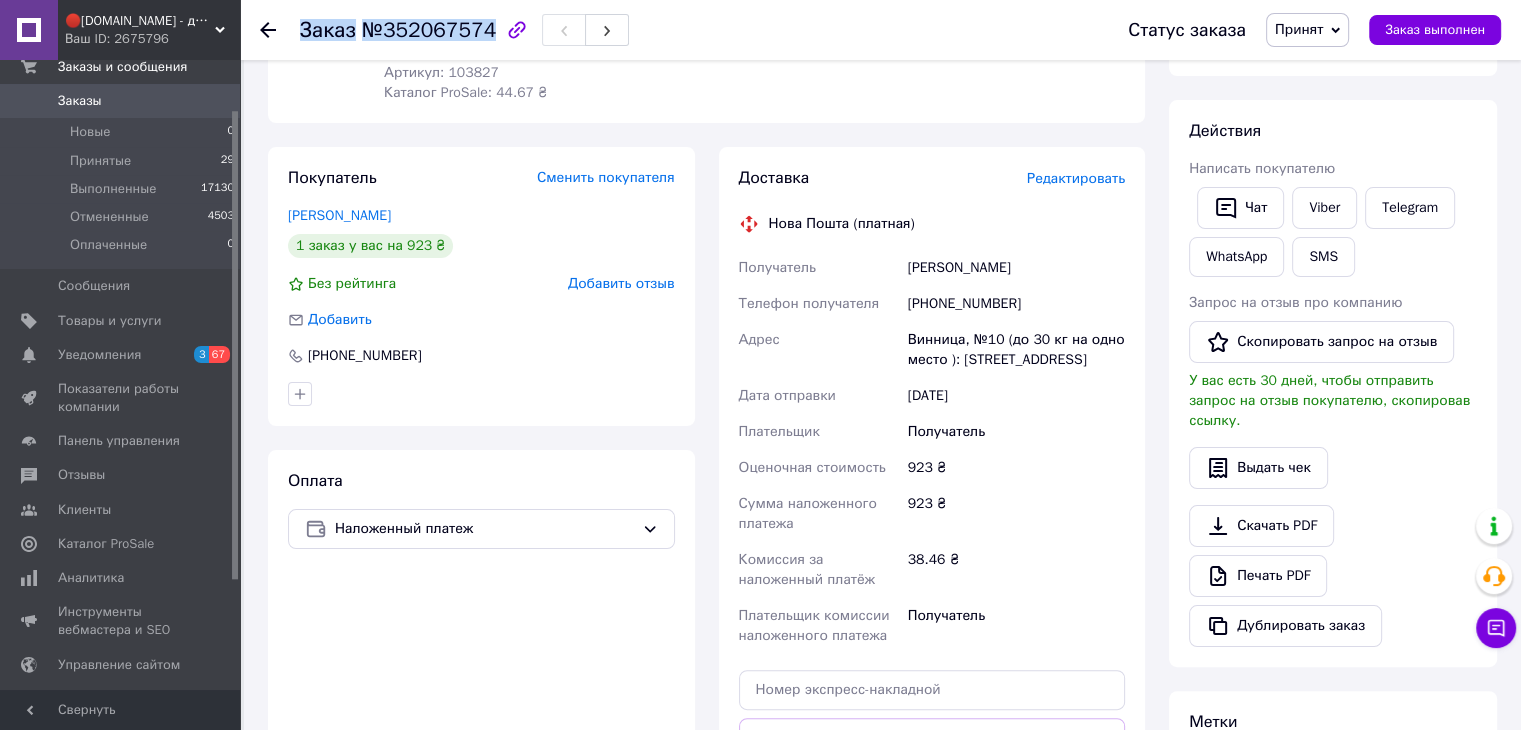 click on "№352067574" at bounding box center (429, 30) 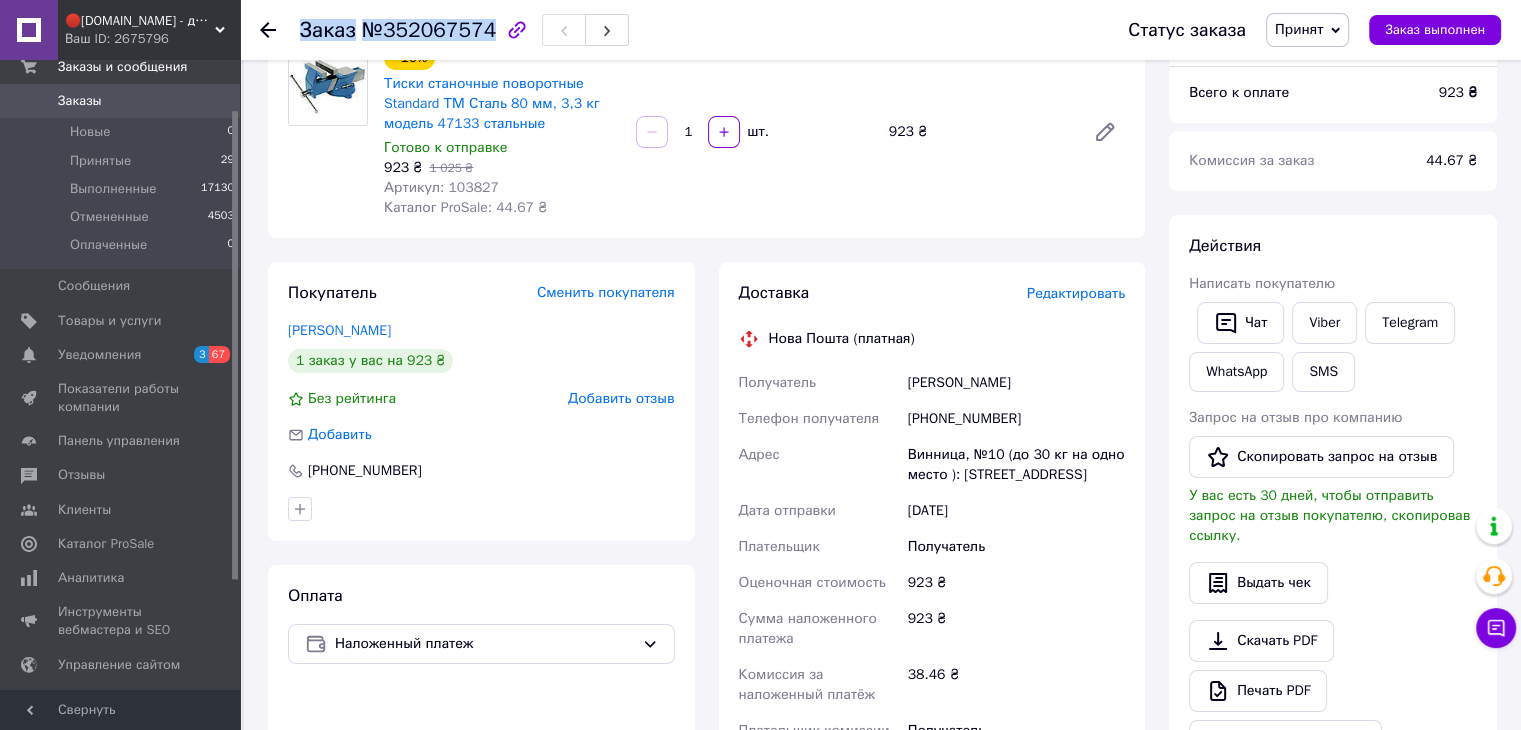 scroll, scrollTop: 100, scrollLeft: 0, axis: vertical 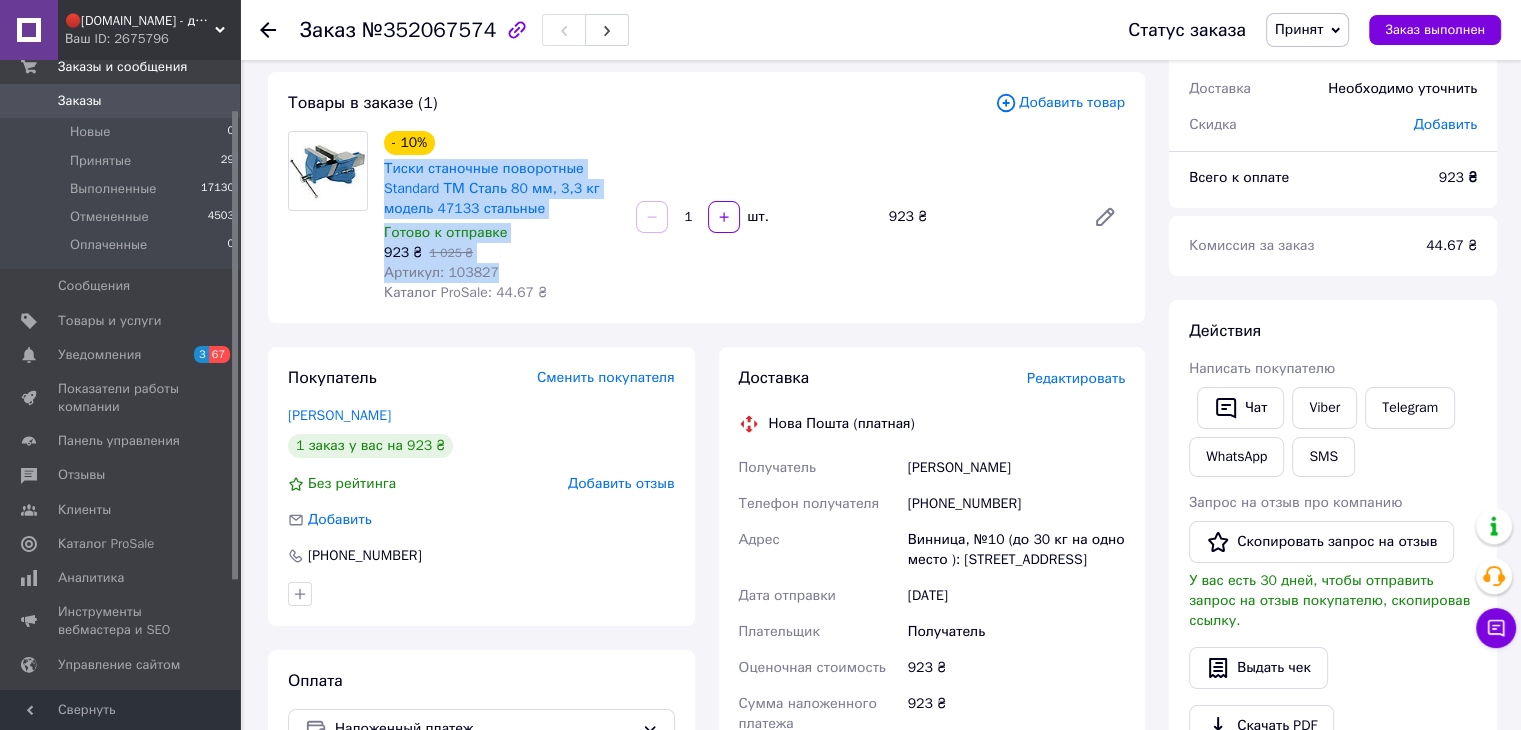 drag, startPoint x: 492, startPoint y: 273, endPoint x: 380, endPoint y: 163, distance: 156.98407 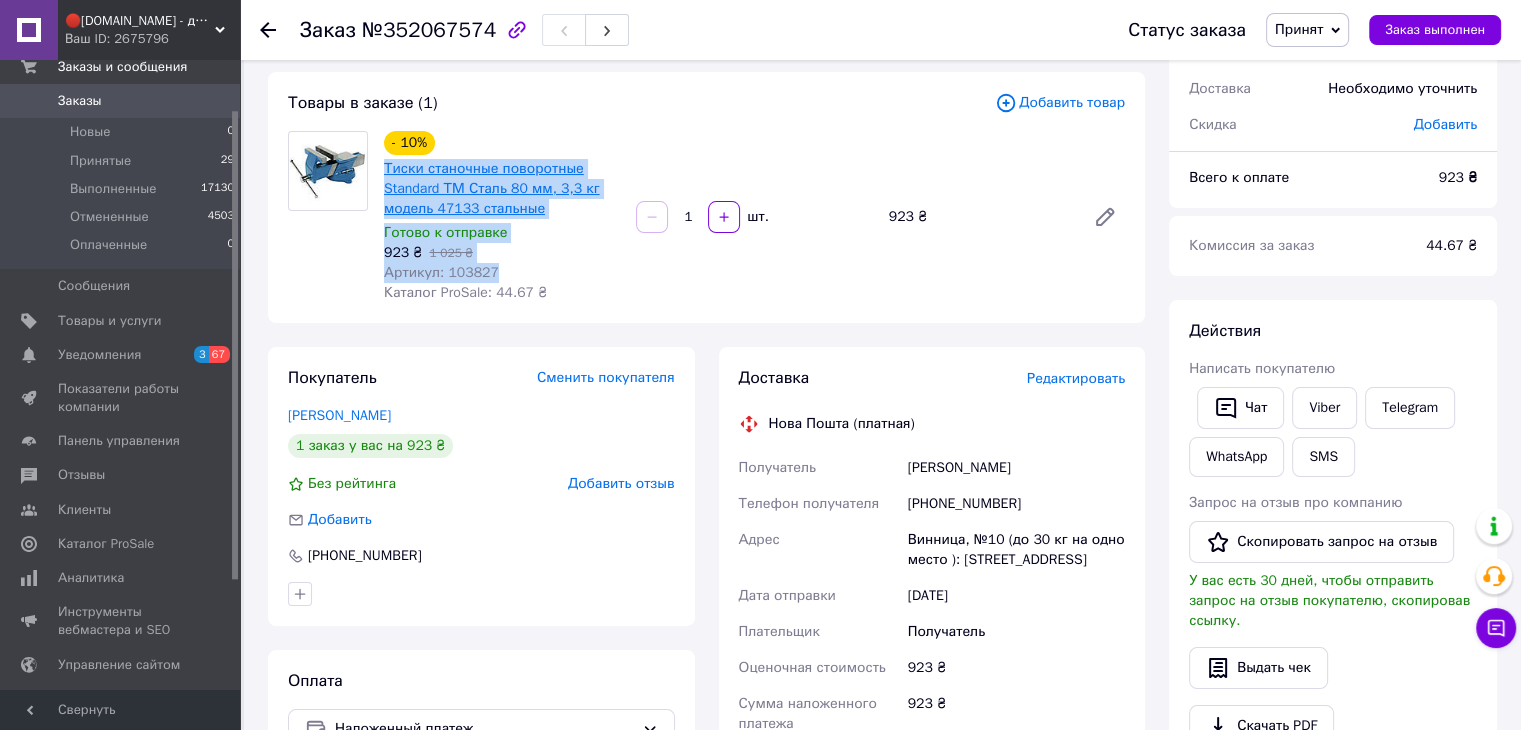 drag, startPoint x: 392, startPoint y: 169, endPoint x: 397, endPoint y: 185, distance: 16.763054 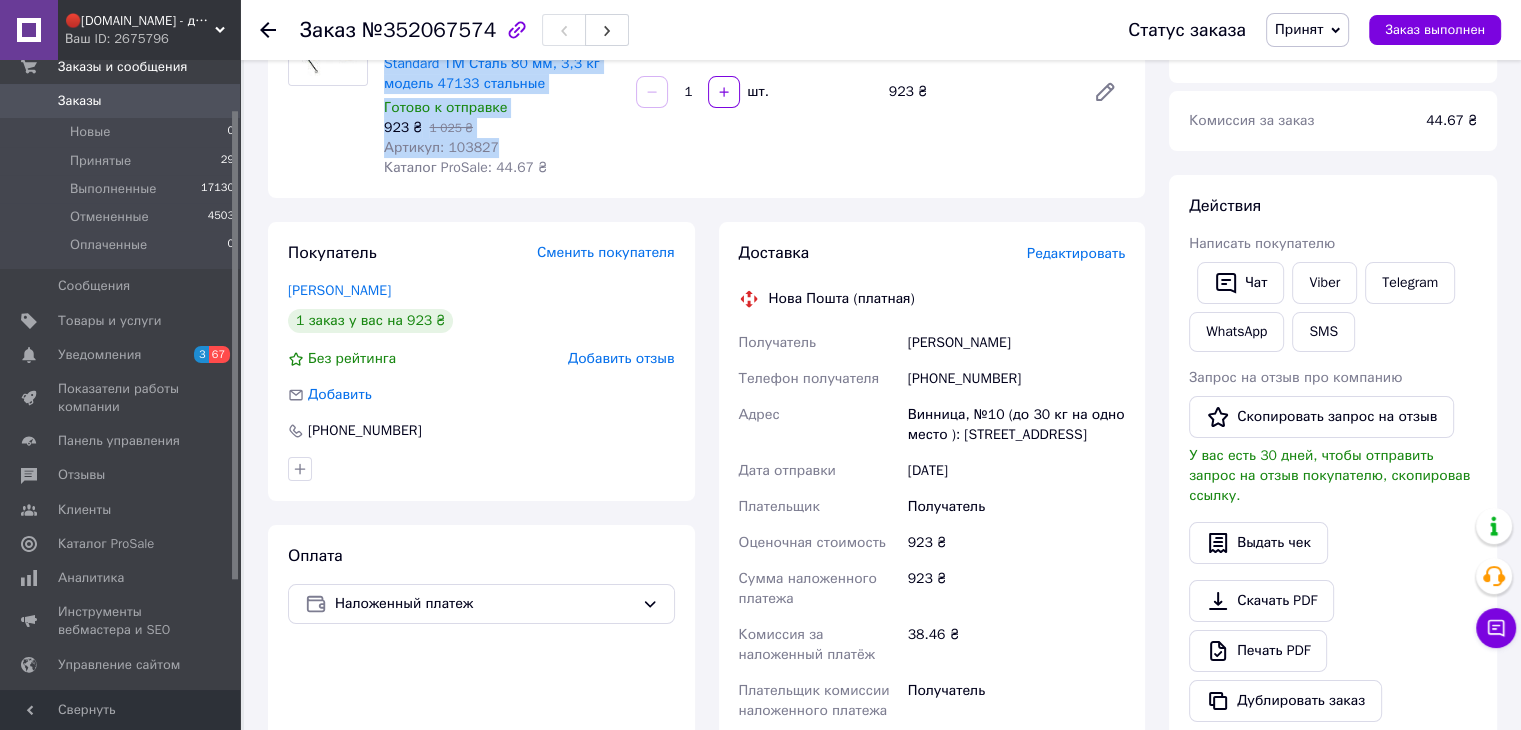 scroll, scrollTop: 266, scrollLeft: 0, axis: vertical 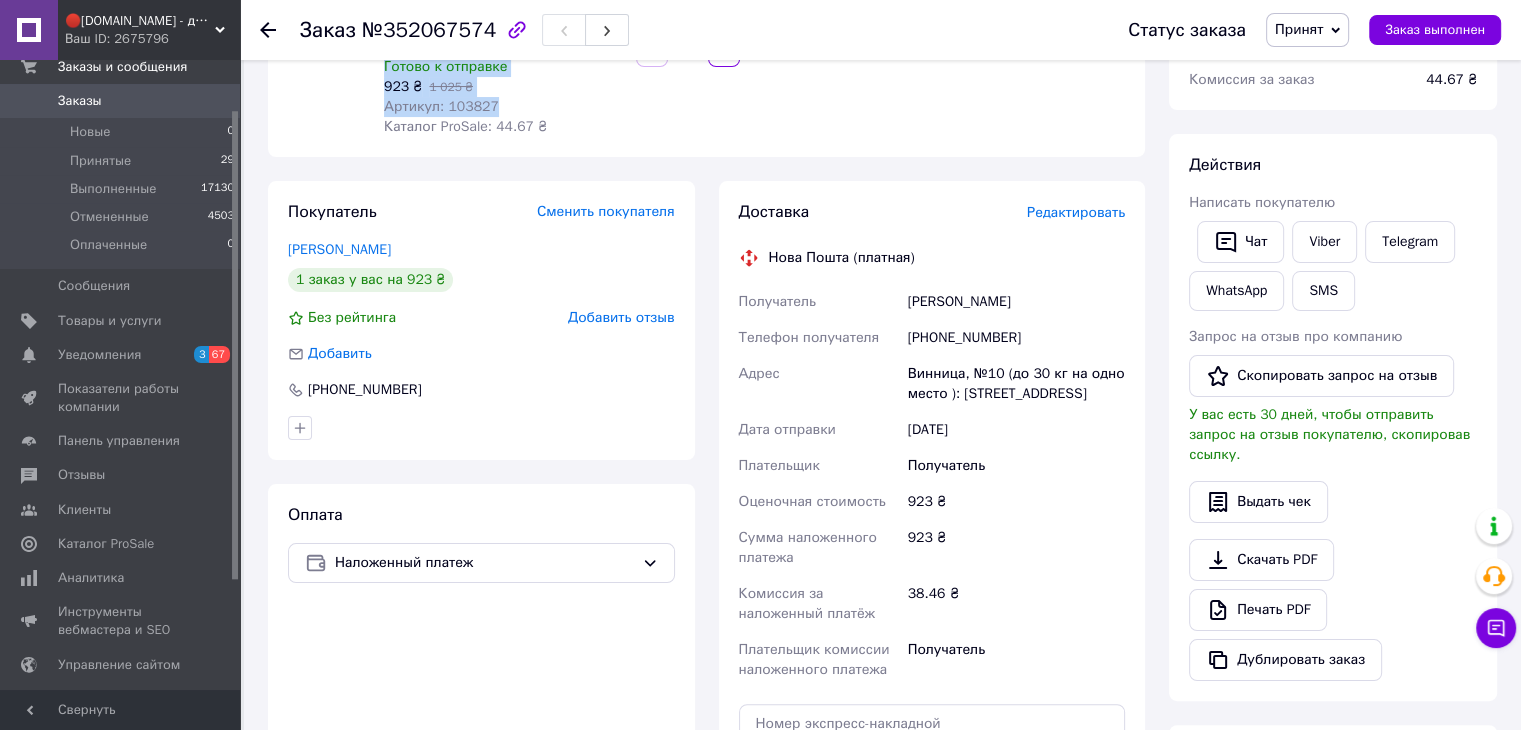 drag, startPoint x: 772, startPoint y: 257, endPoint x: 1112, endPoint y: 393, distance: 366.1912 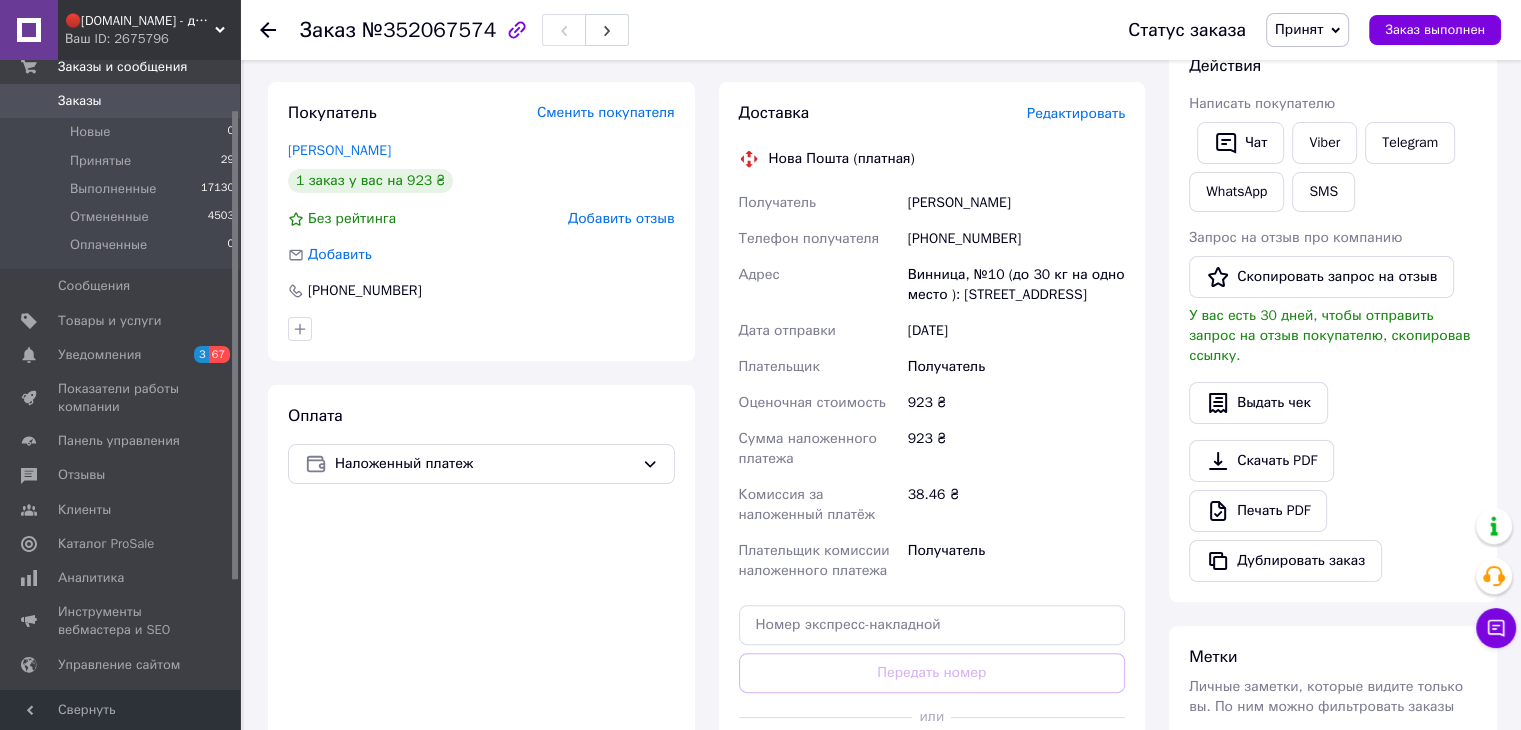 scroll, scrollTop: 400, scrollLeft: 0, axis: vertical 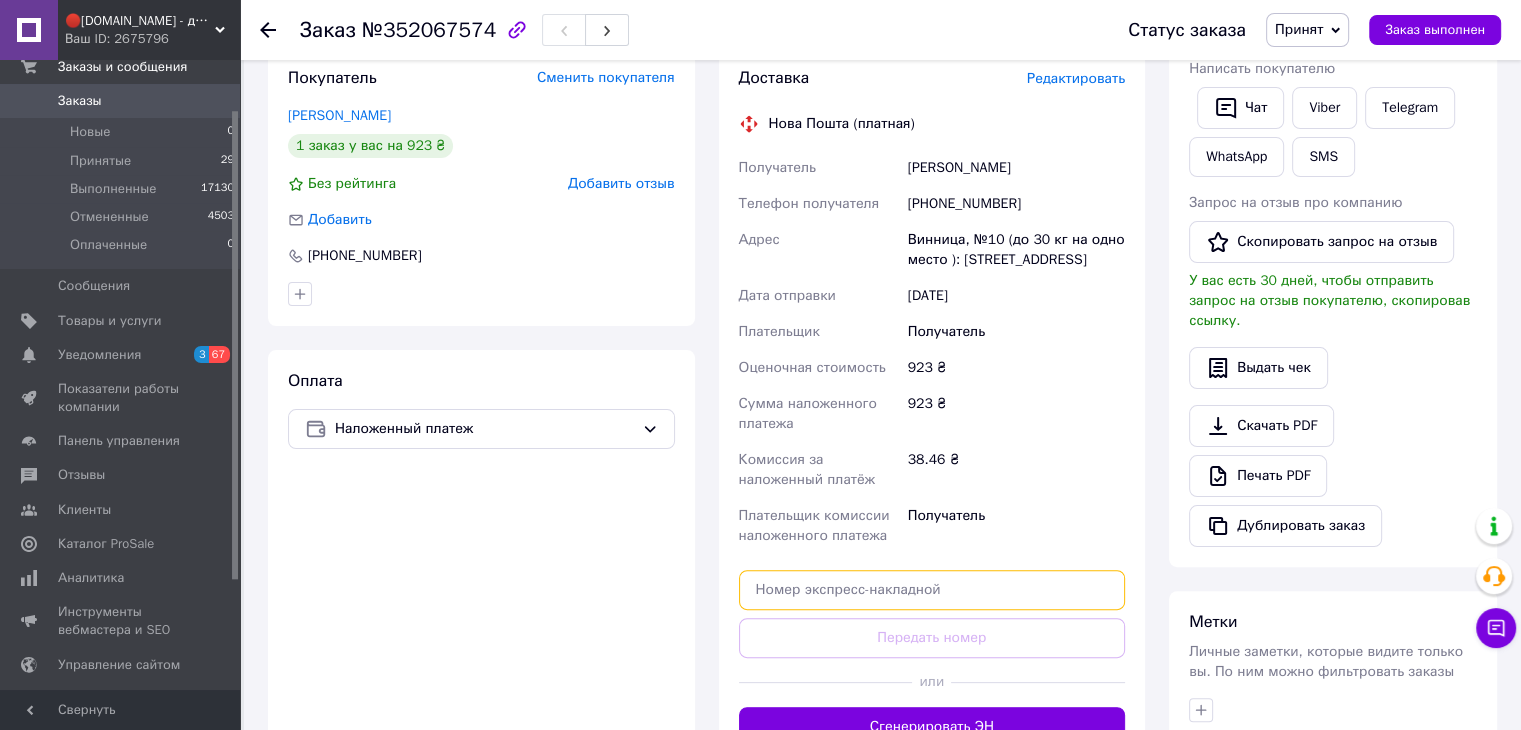 paste on "20451203110191" 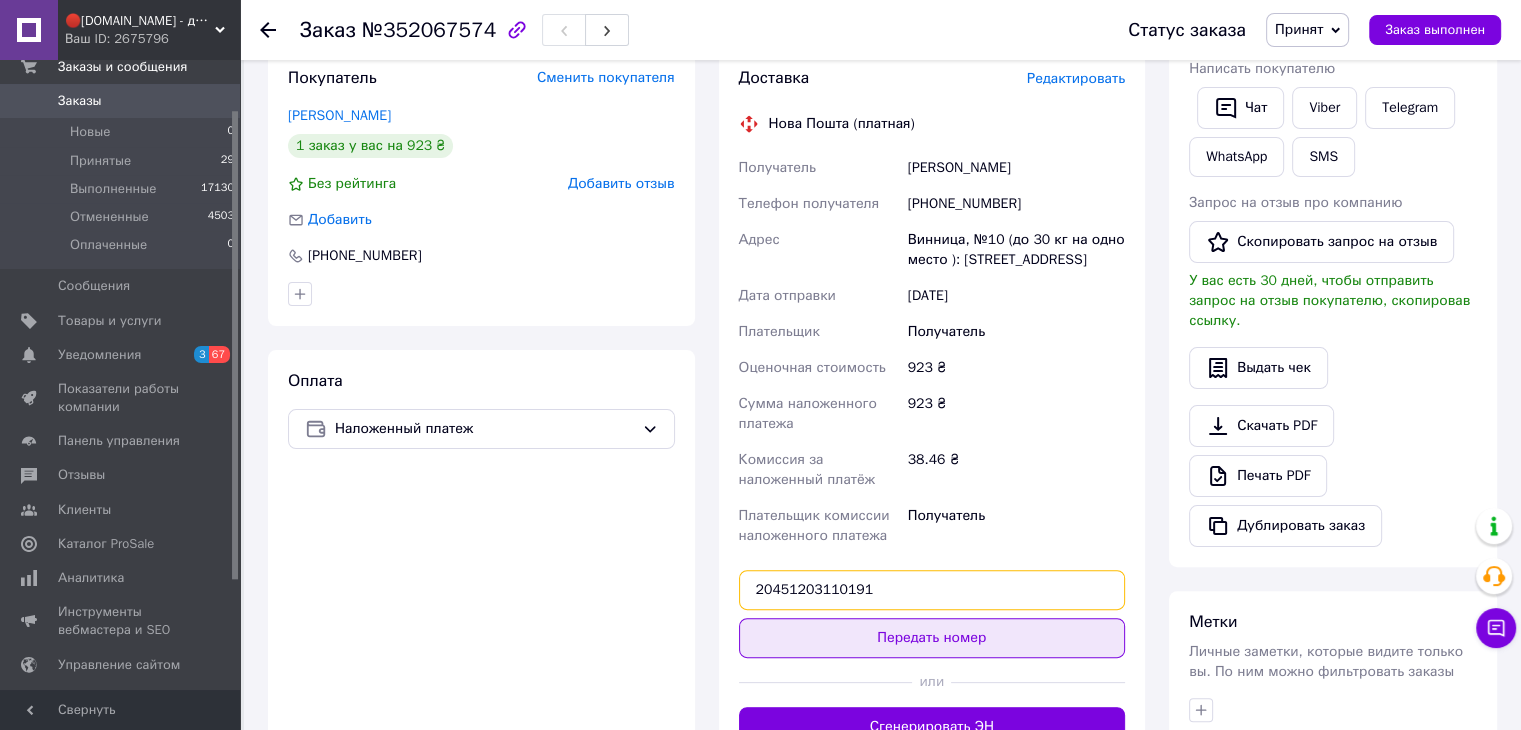 type on "20451203110191" 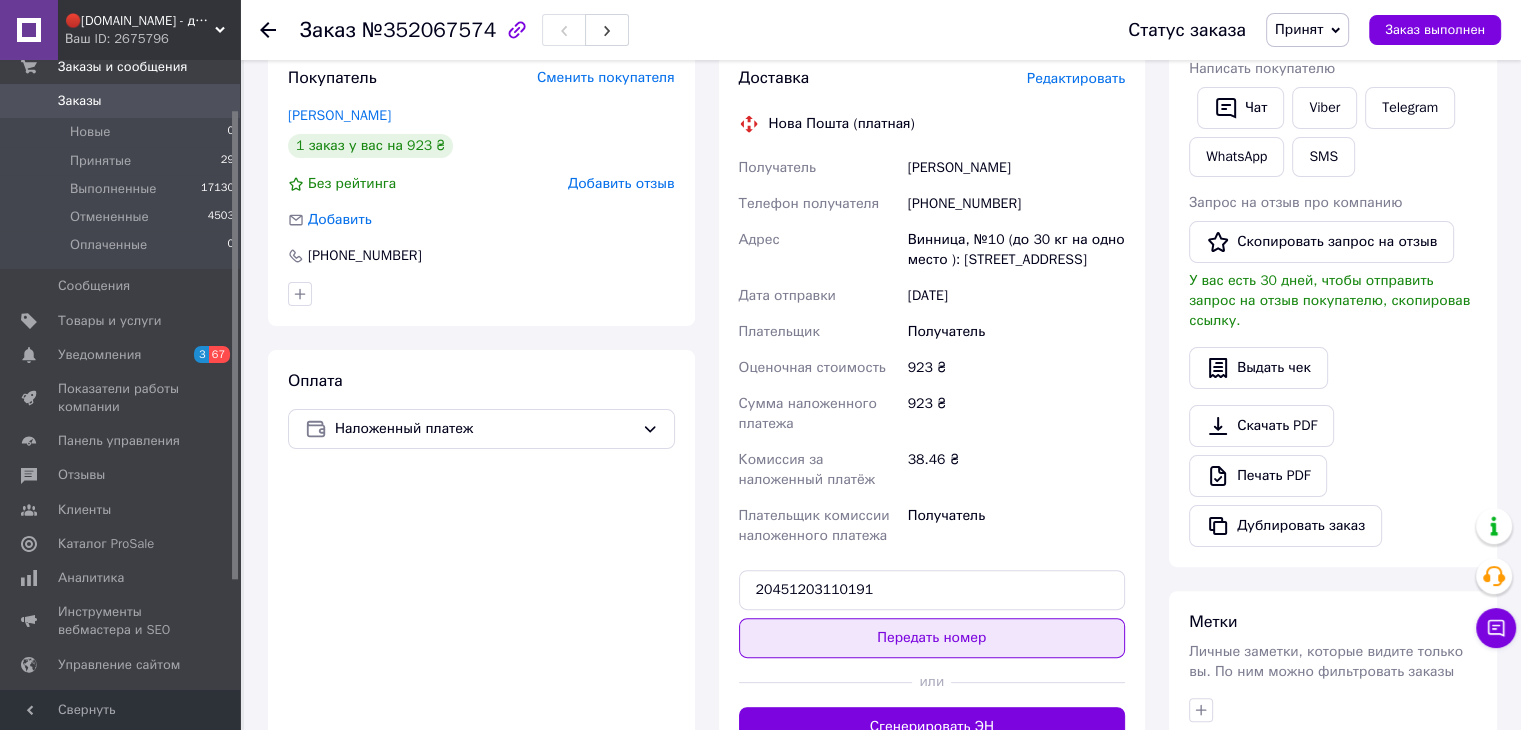 click on "Передать номер" at bounding box center [932, 638] 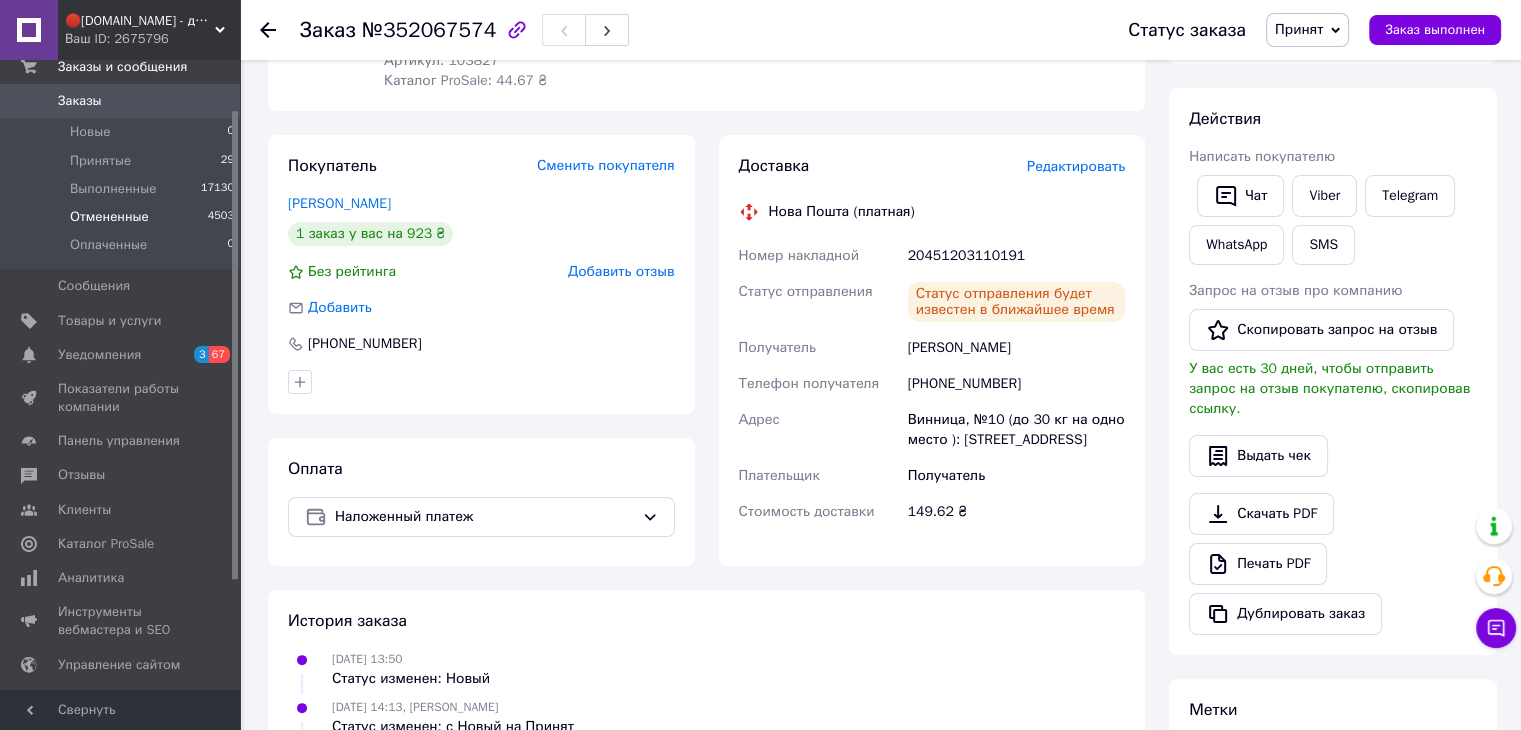 scroll, scrollTop: 300, scrollLeft: 0, axis: vertical 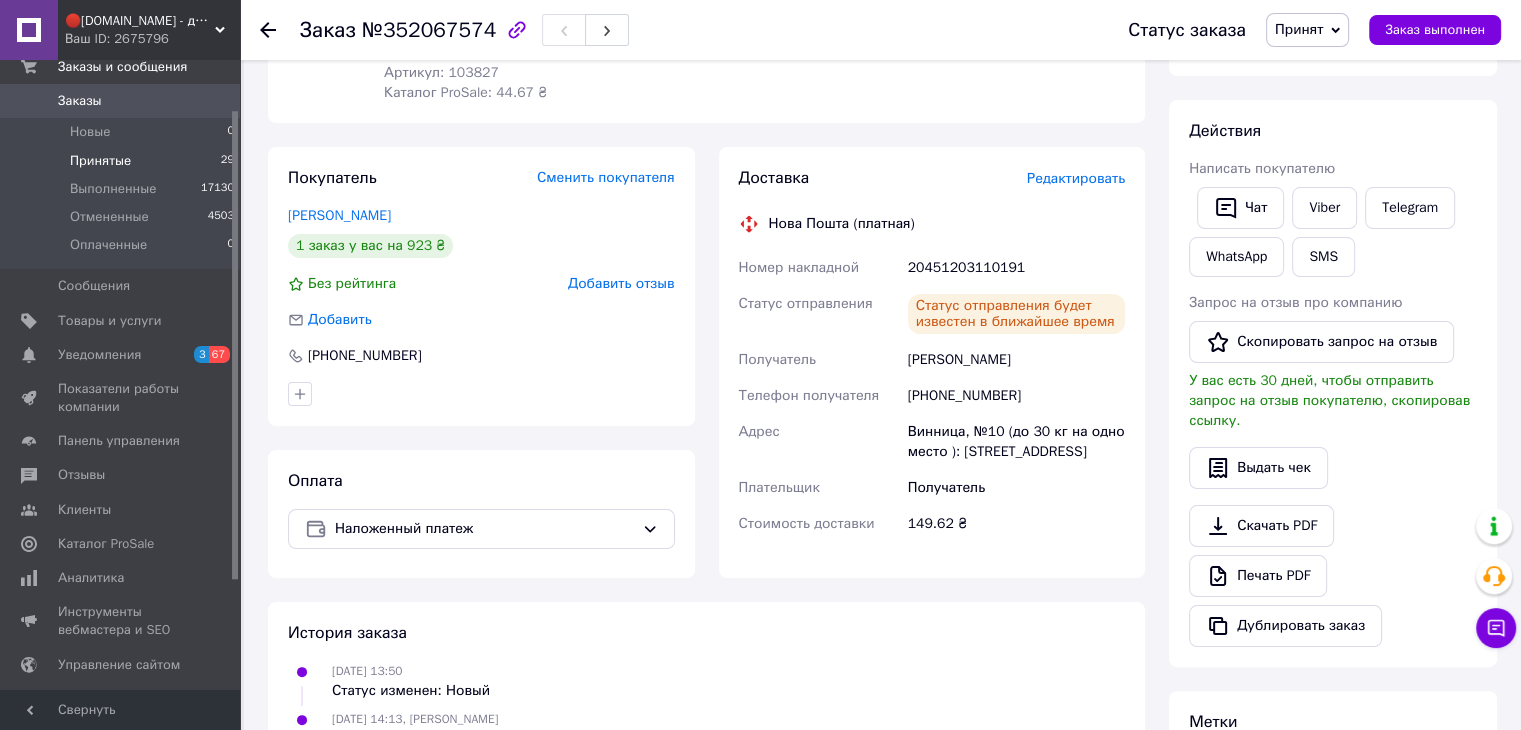 click on "Принятые" at bounding box center (100, 161) 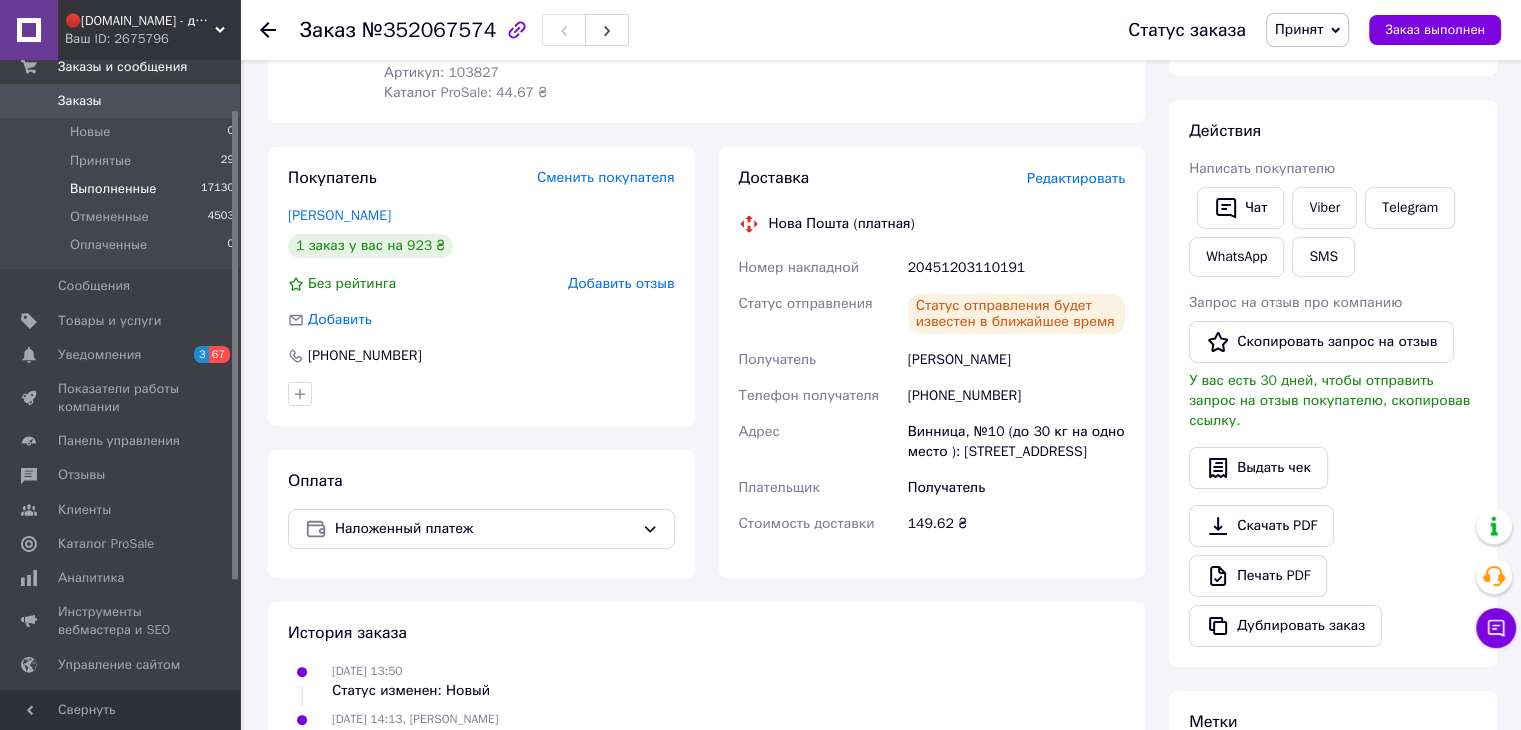 scroll, scrollTop: 0, scrollLeft: 0, axis: both 